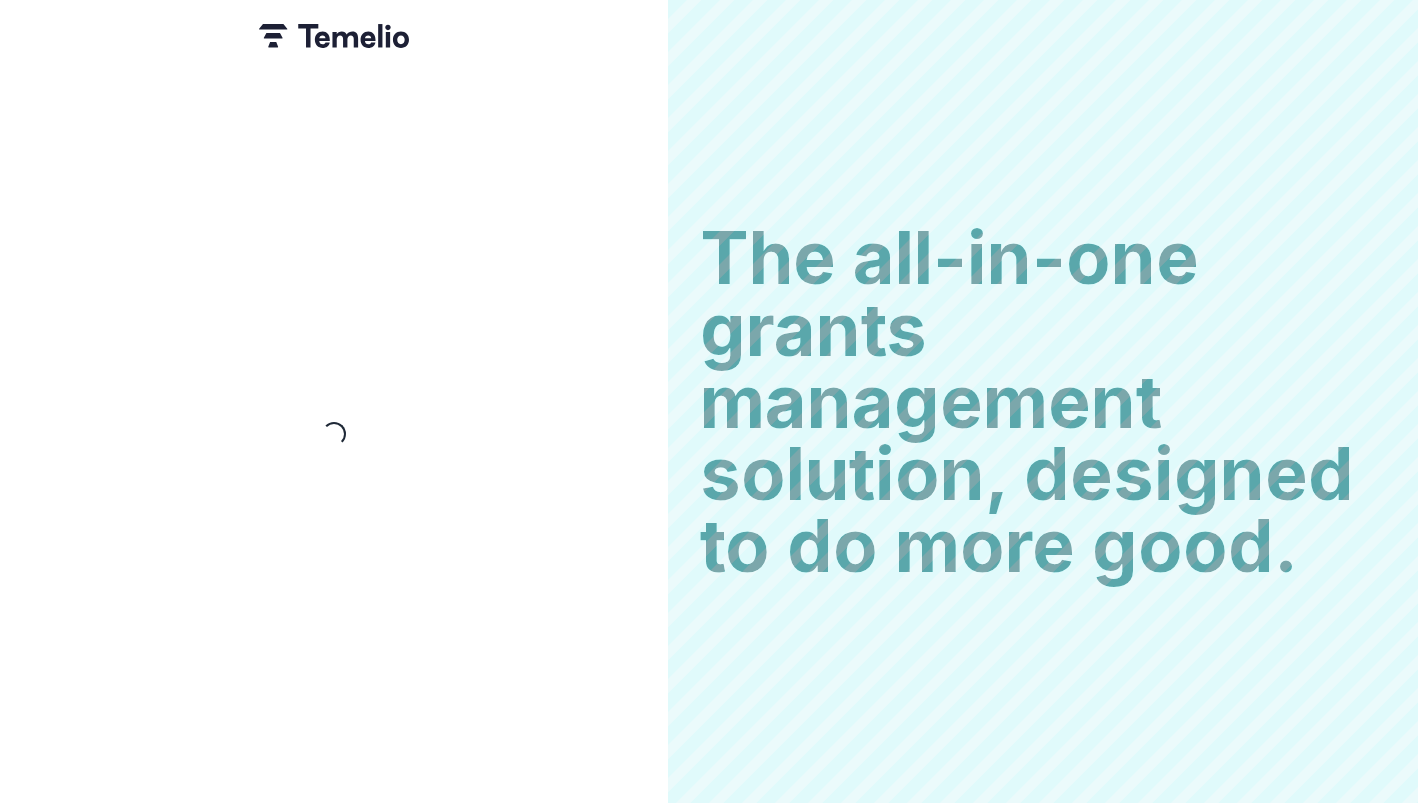 scroll, scrollTop: 0, scrollLeft: 0, axis: both 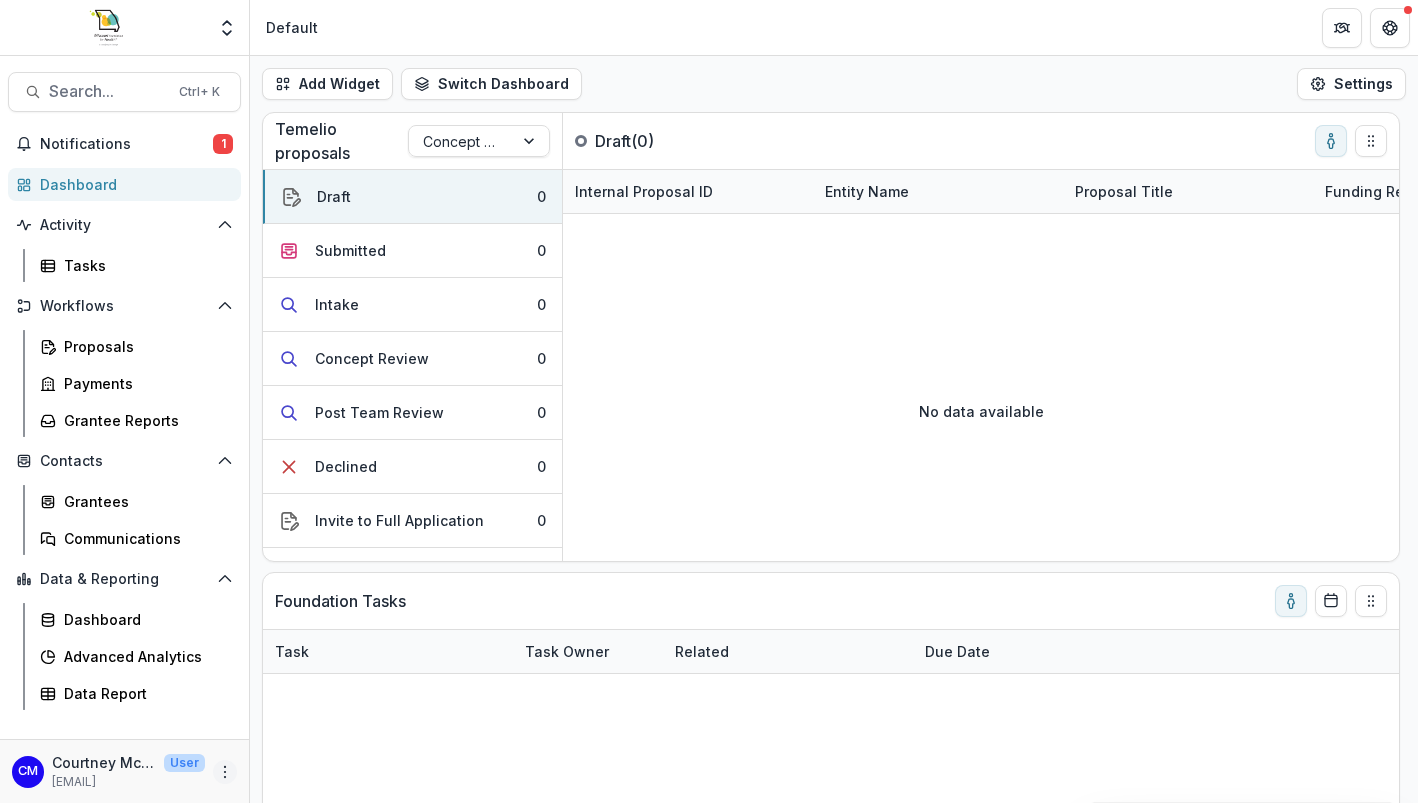 click 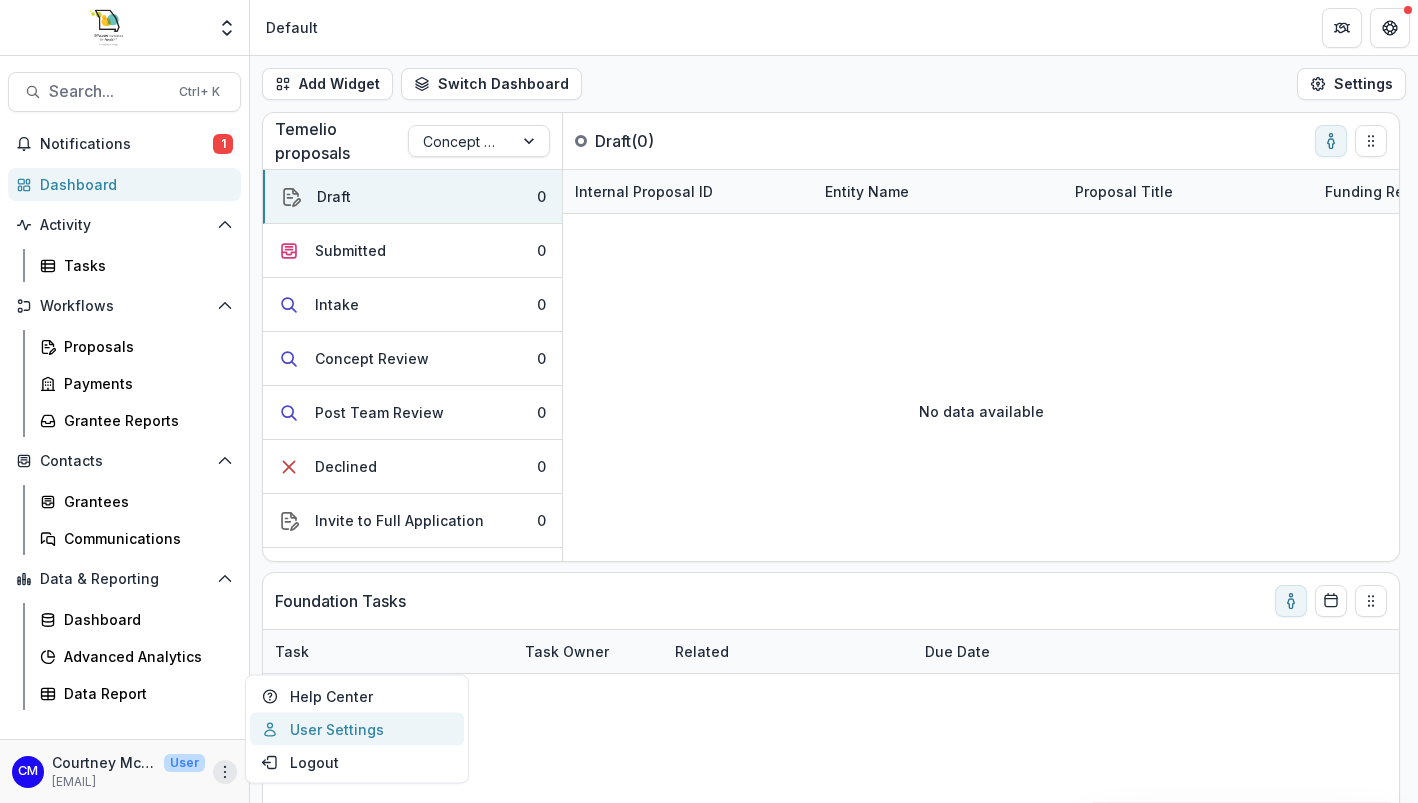 click on "User Settings" at bounding box center [357, 729] 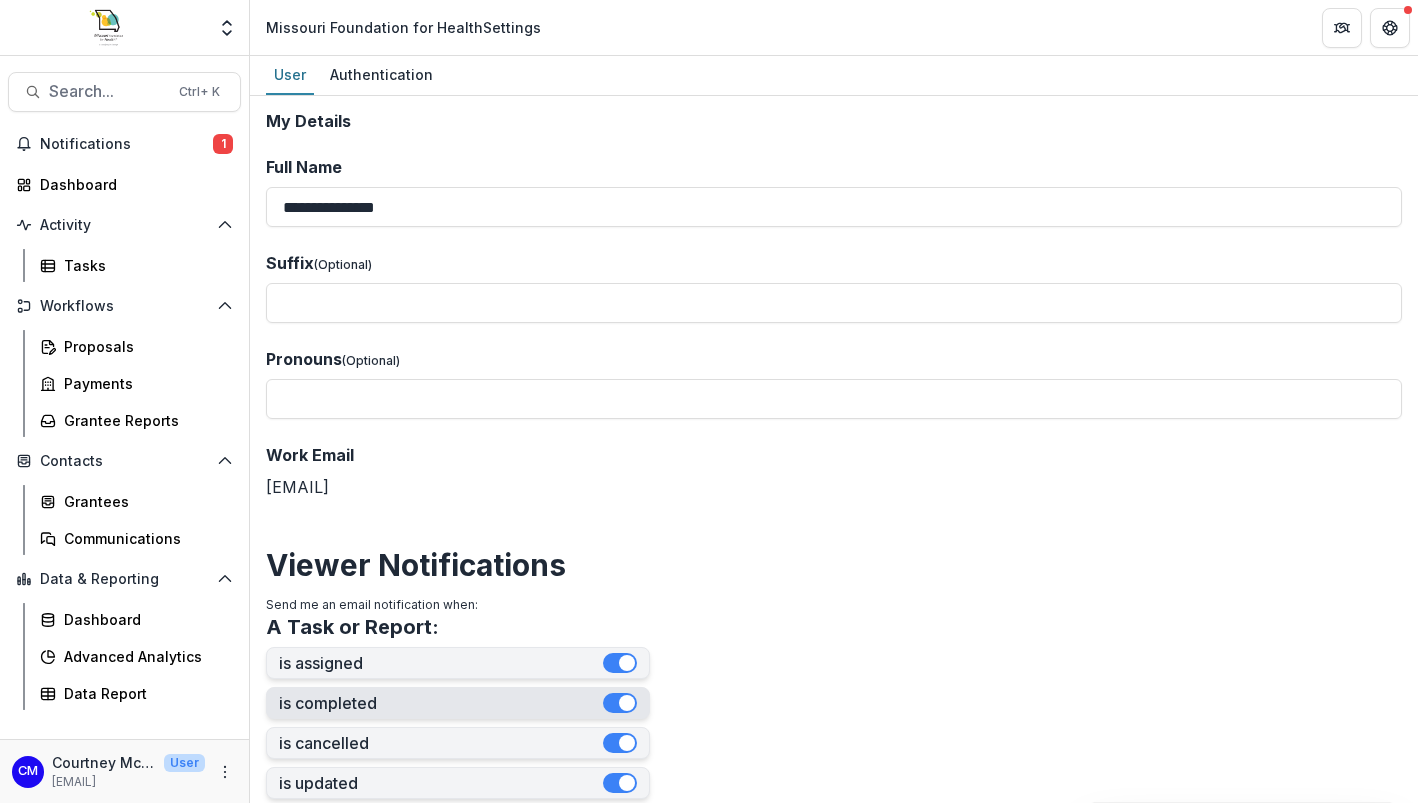 click at bounding box center (627, 703) 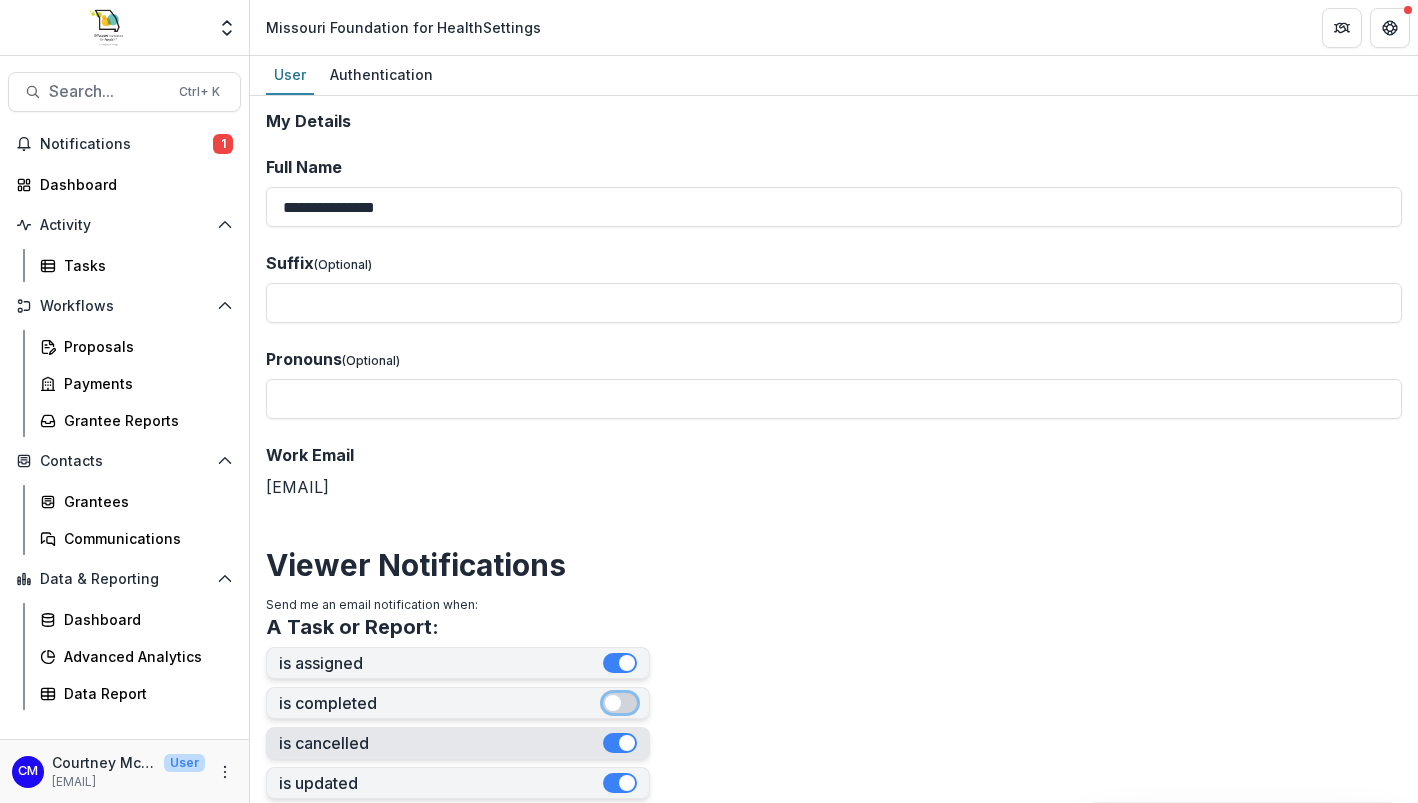 click at bounding box center [627, 743] 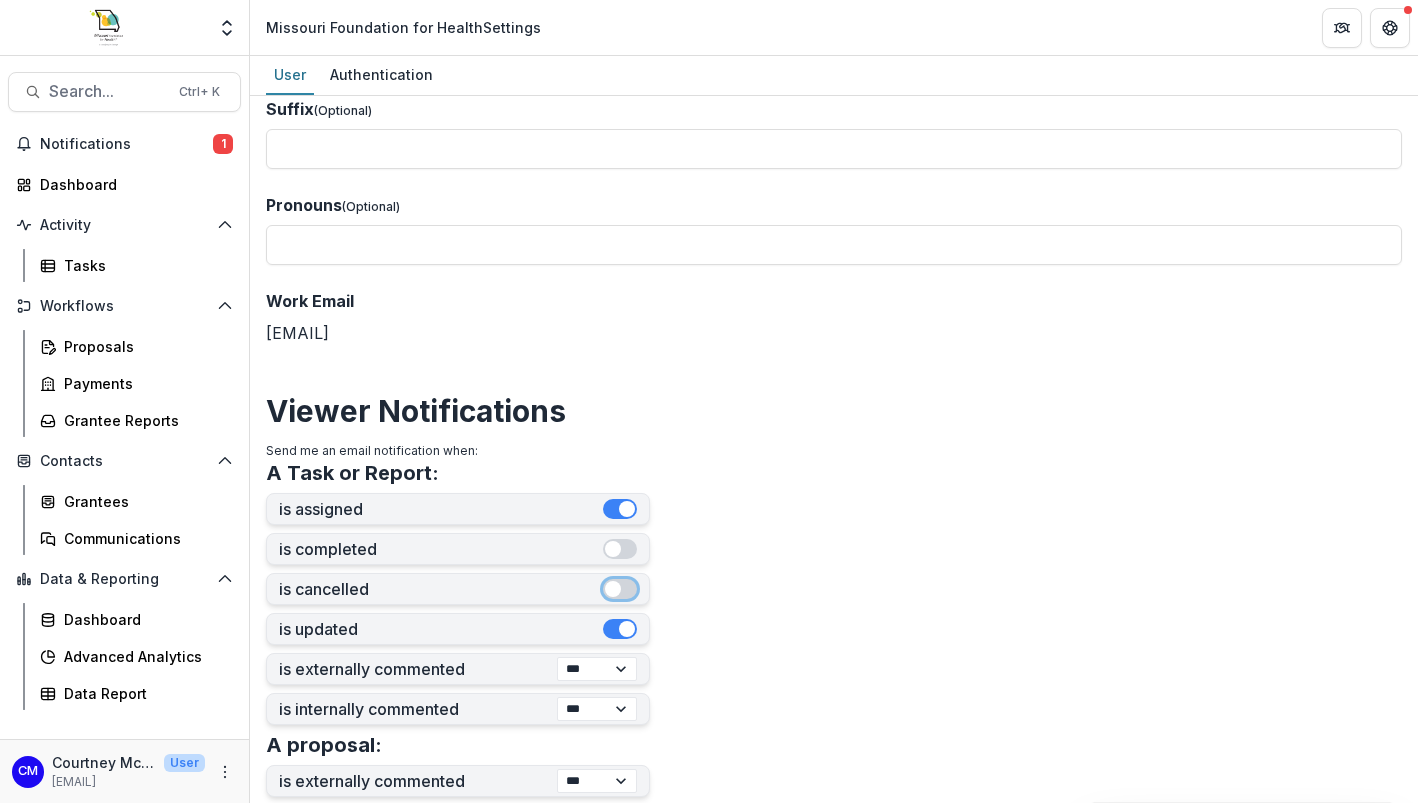 scroll, scrollTop: 159, scrollLeft: 0, axis: vertical 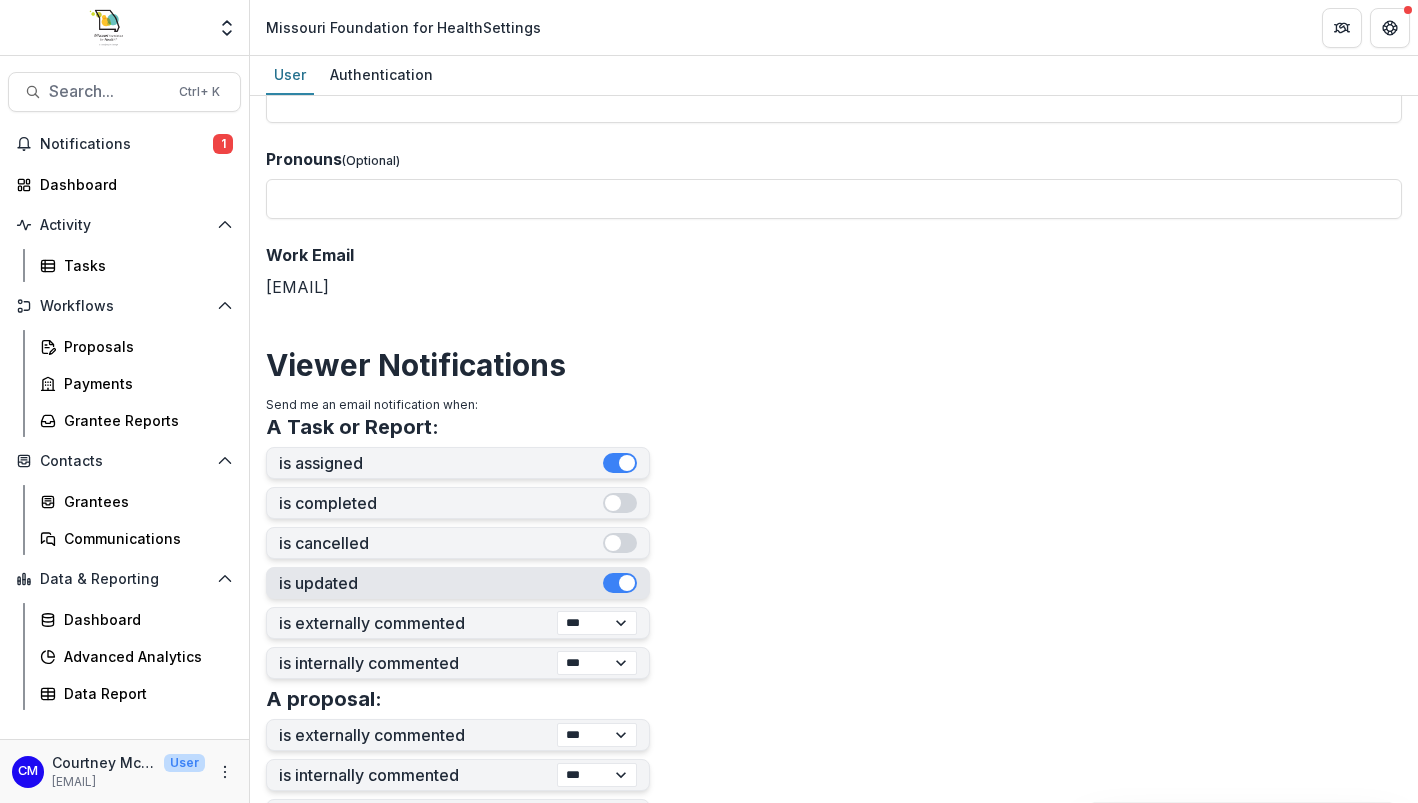 click at bounding box center (627, 583) 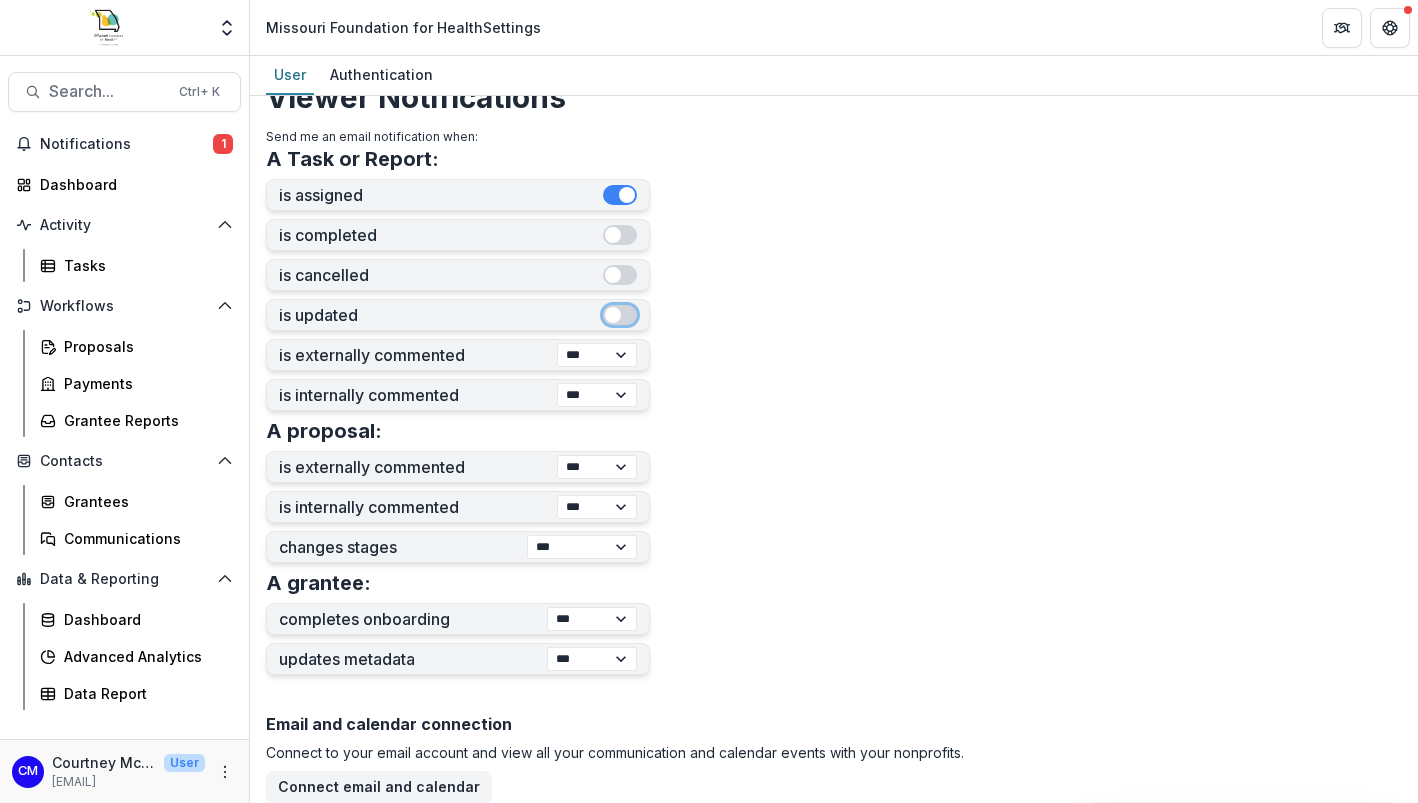 scroll, scrollTop: 472, scrollLeft: 0, axis: vertical 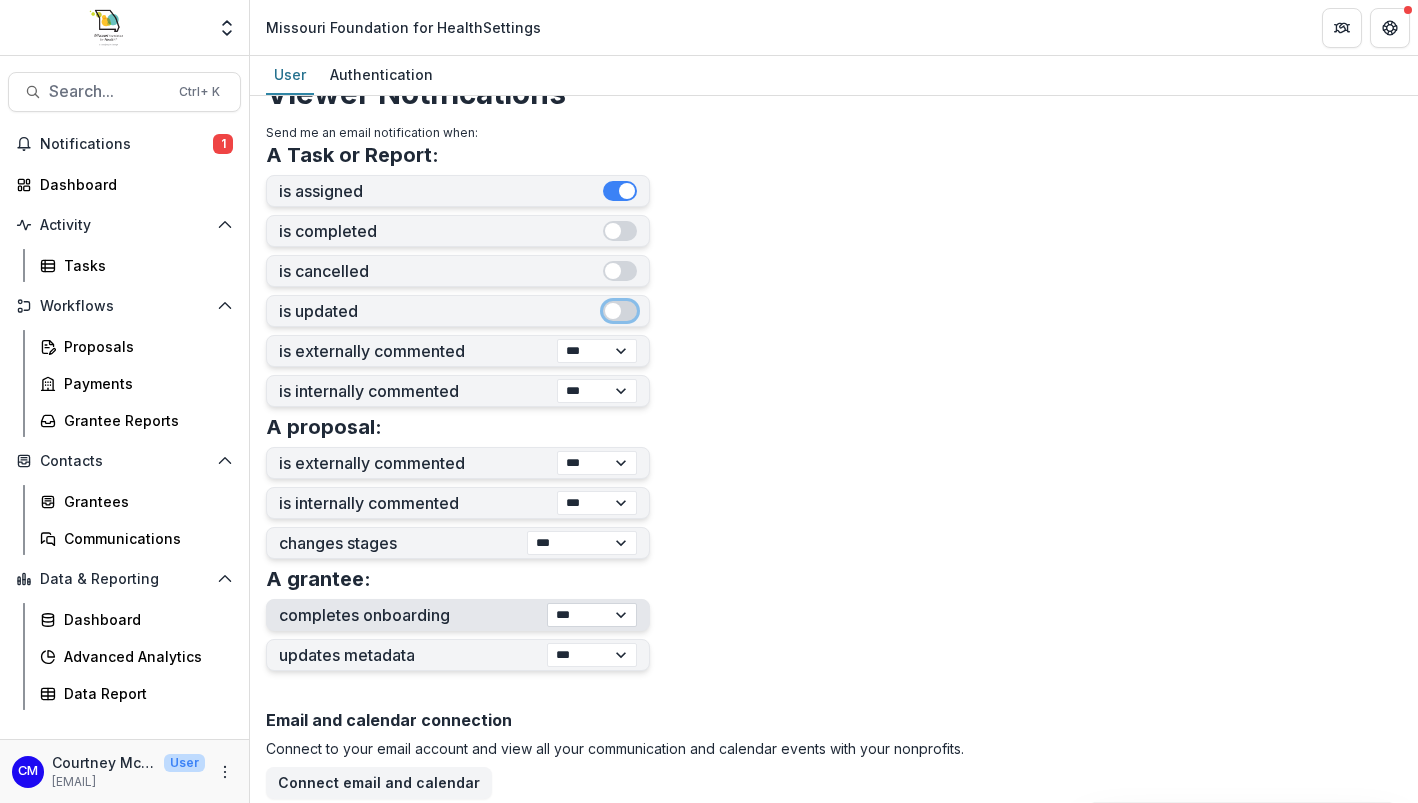 click on "**********" at bounding box center [592, 615] 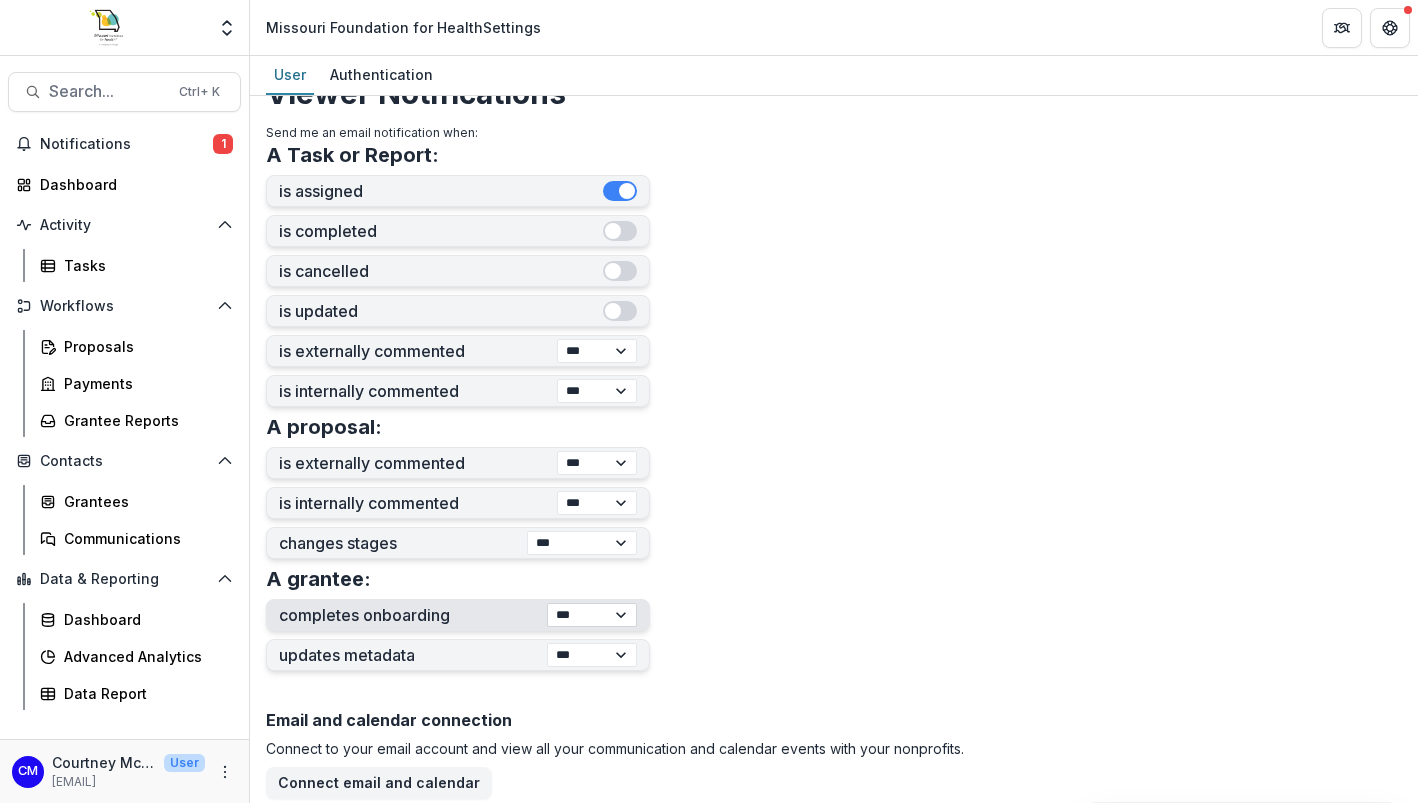 select on "****" 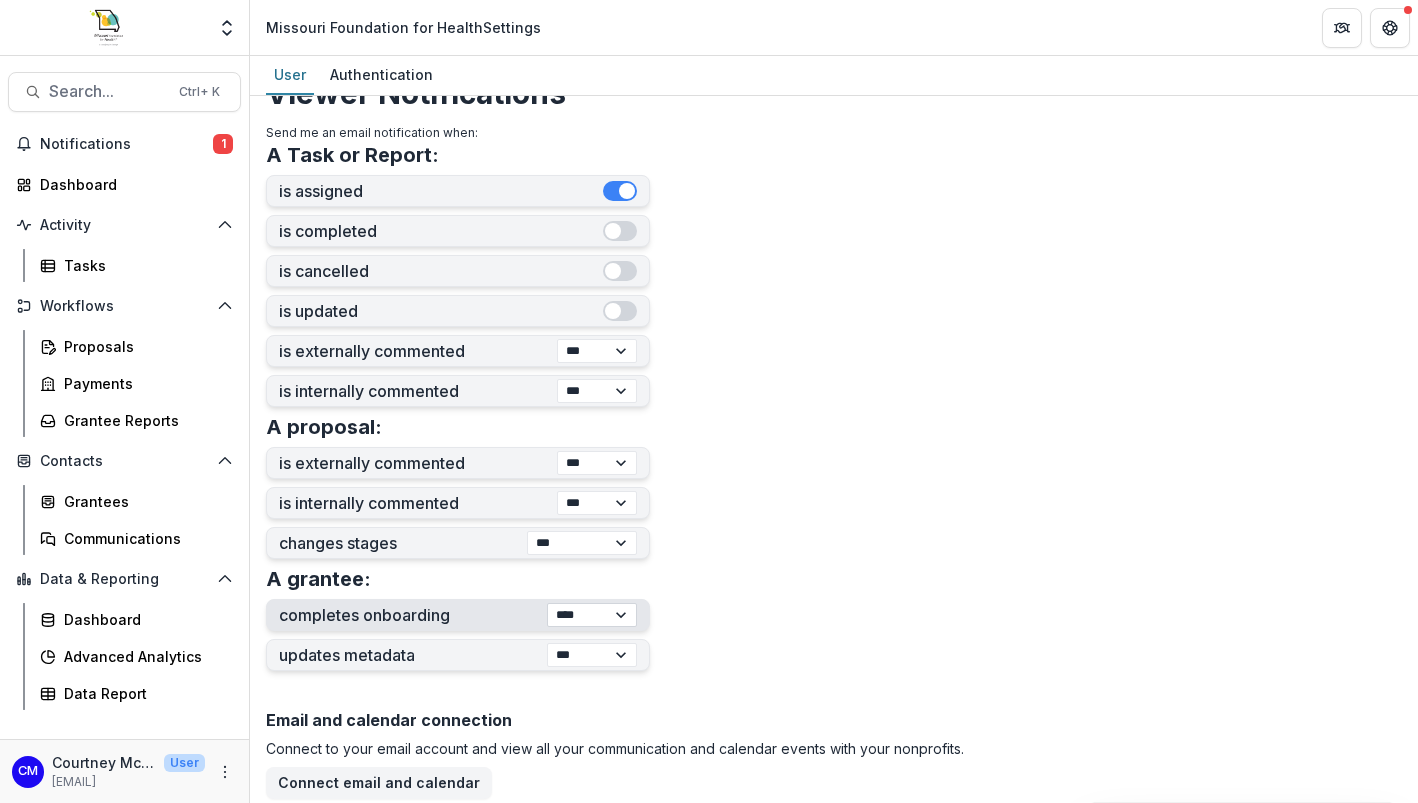 click on "**********" at bounding box center [592, 615] 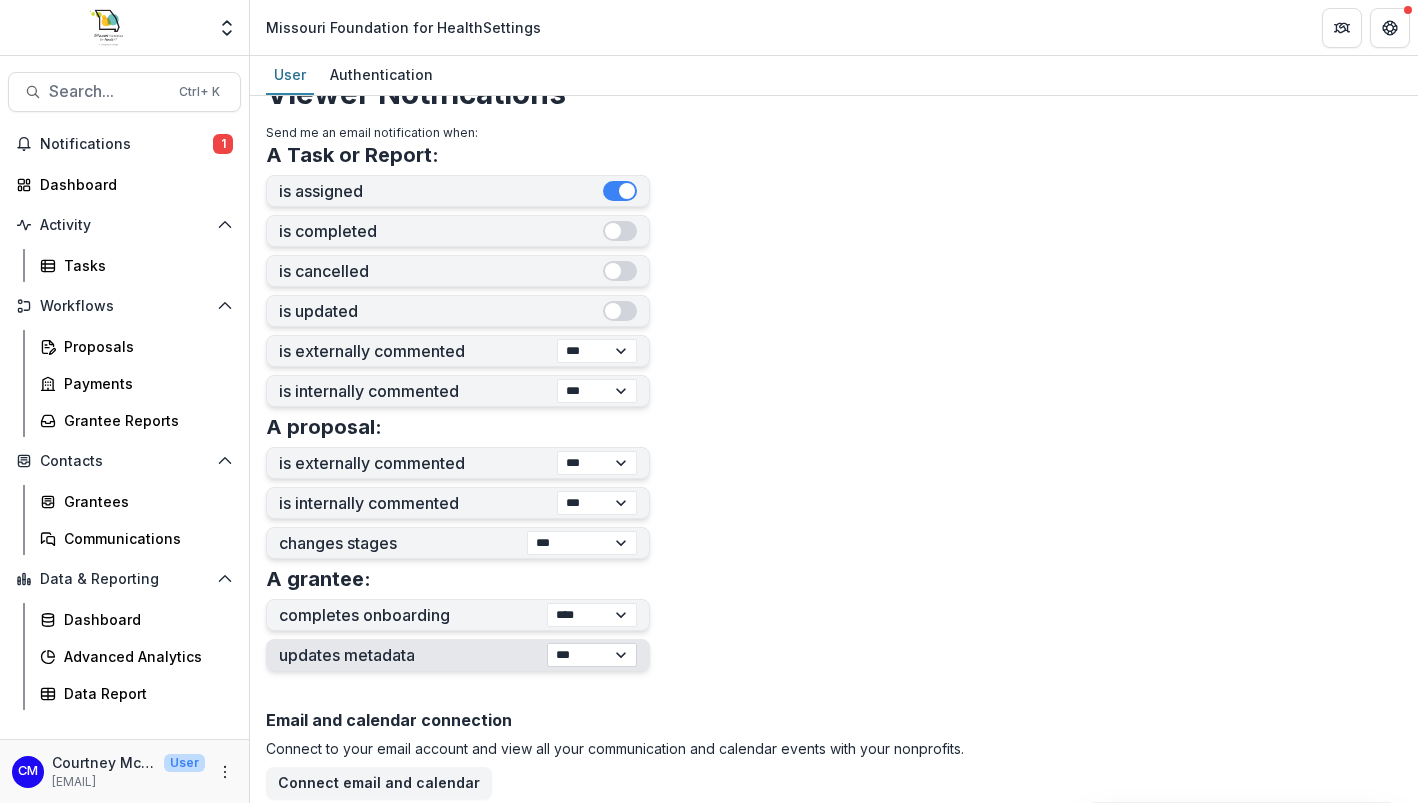 click on "**********" at bounding box center [592, 655] 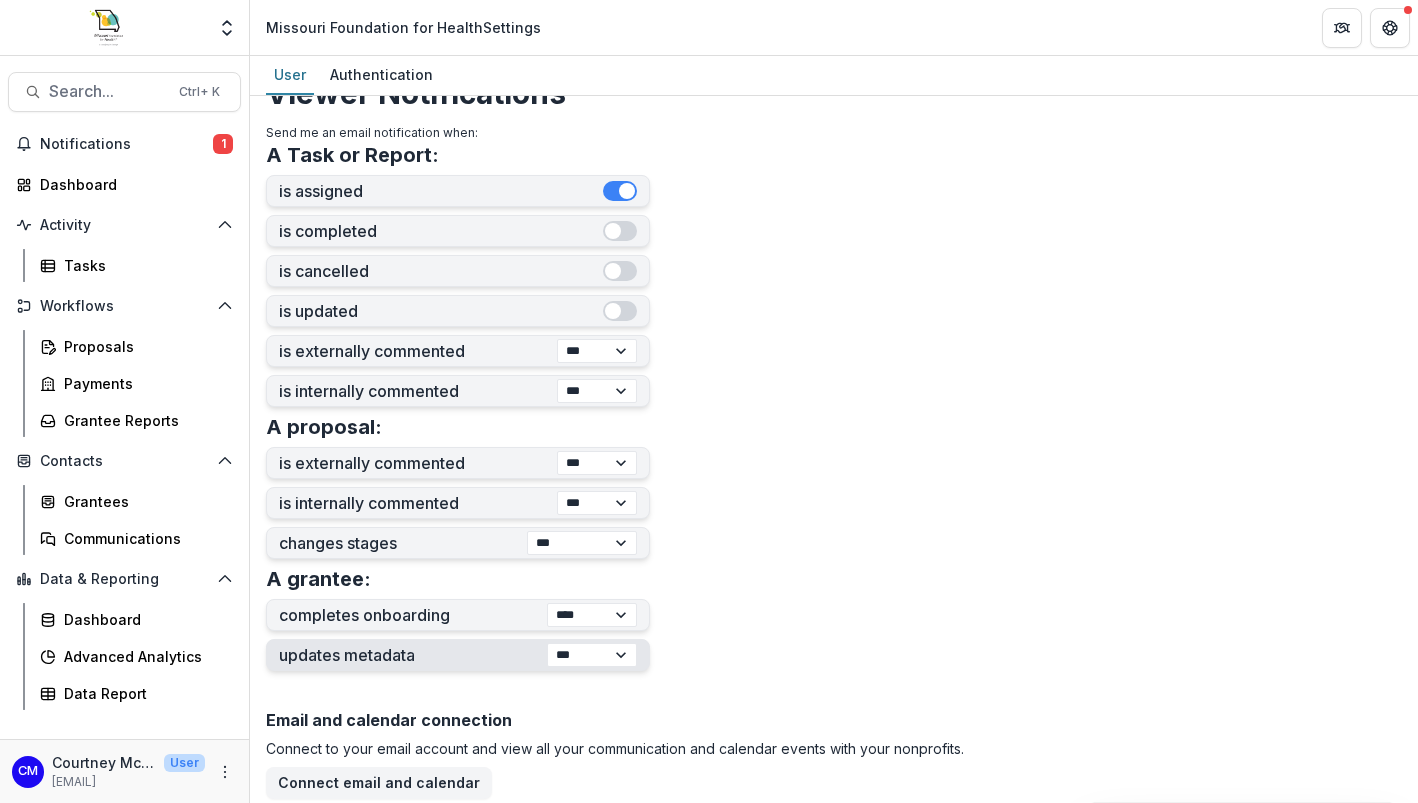 select on "****" 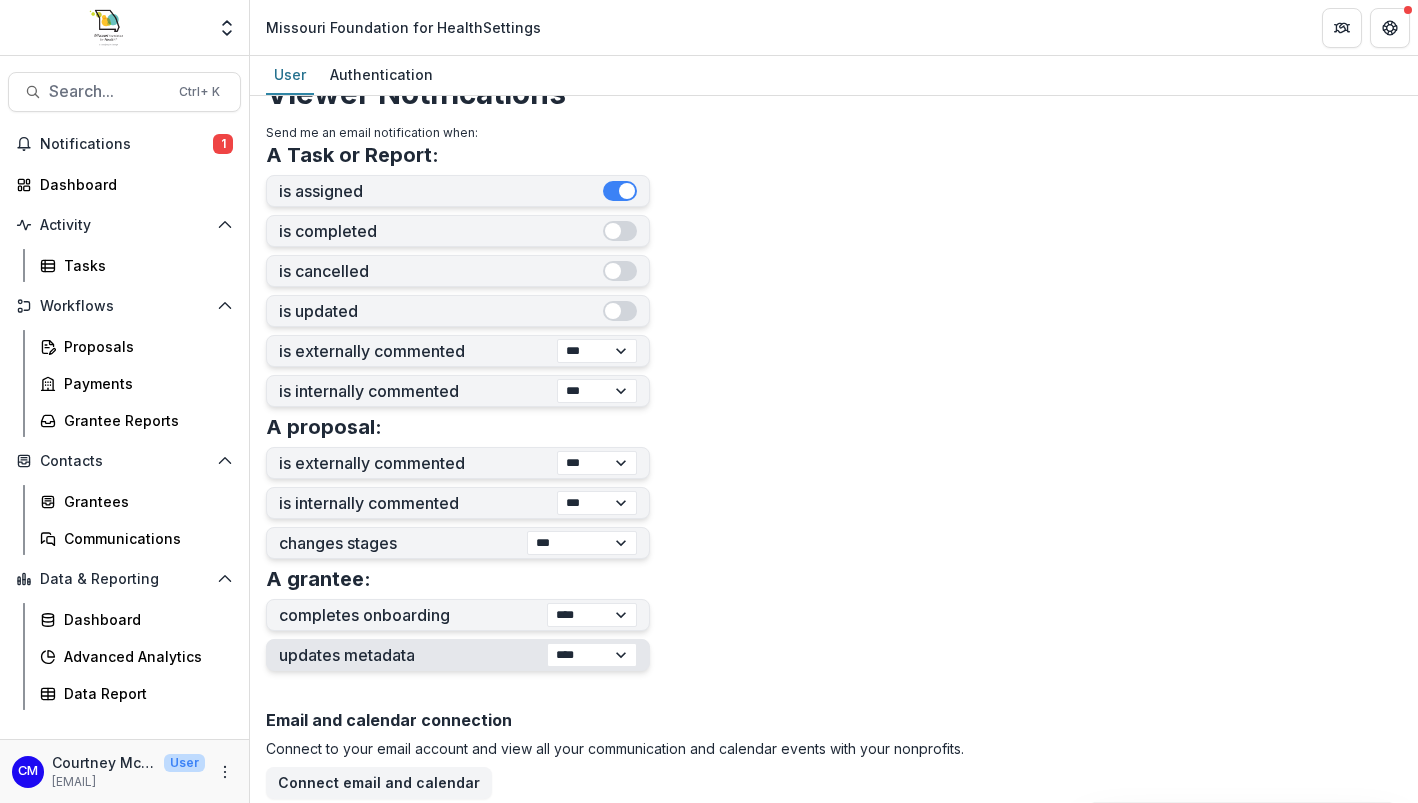 click on "**********" at bounding box center [592, 655] 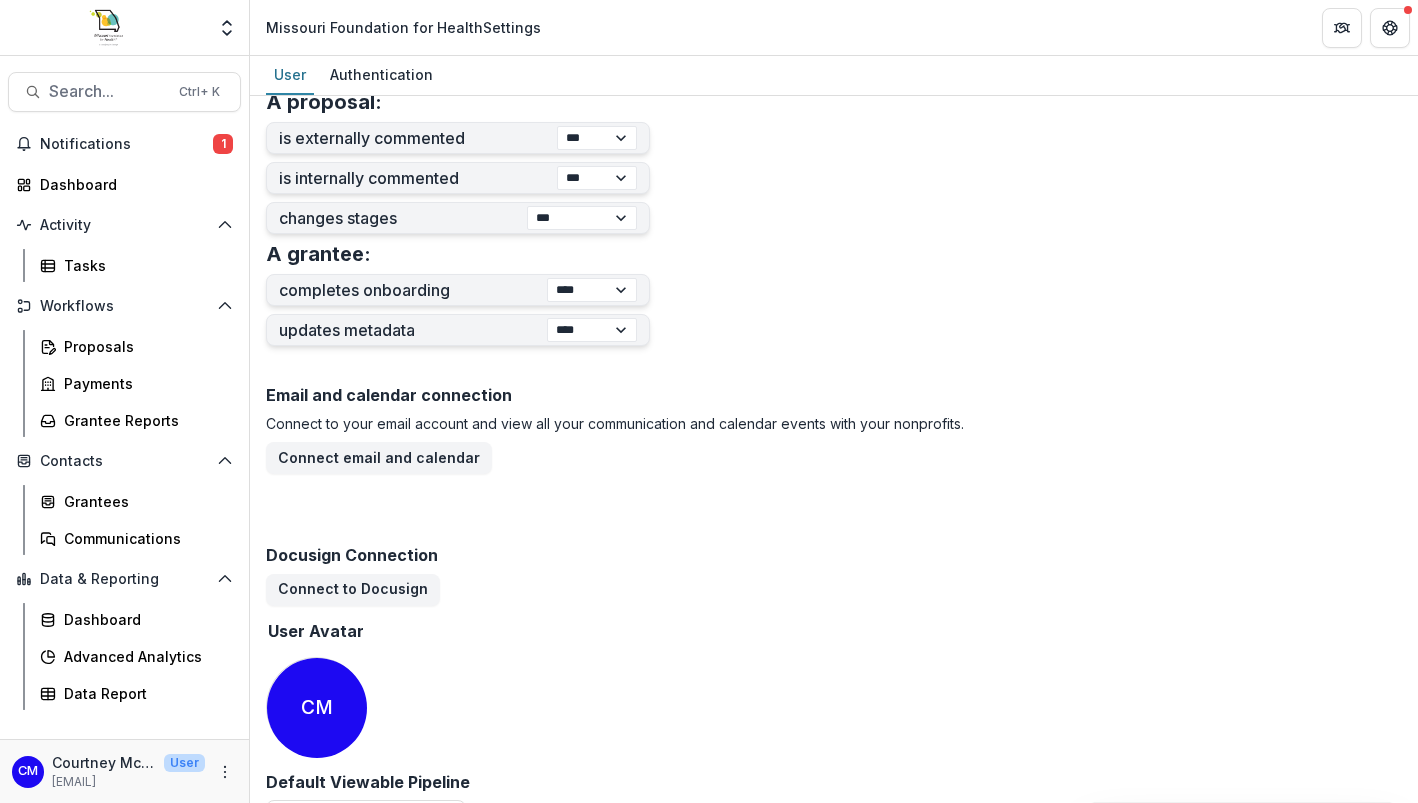 scroll, scrollTop: 842, scrollLeft: 0, axis: vertical 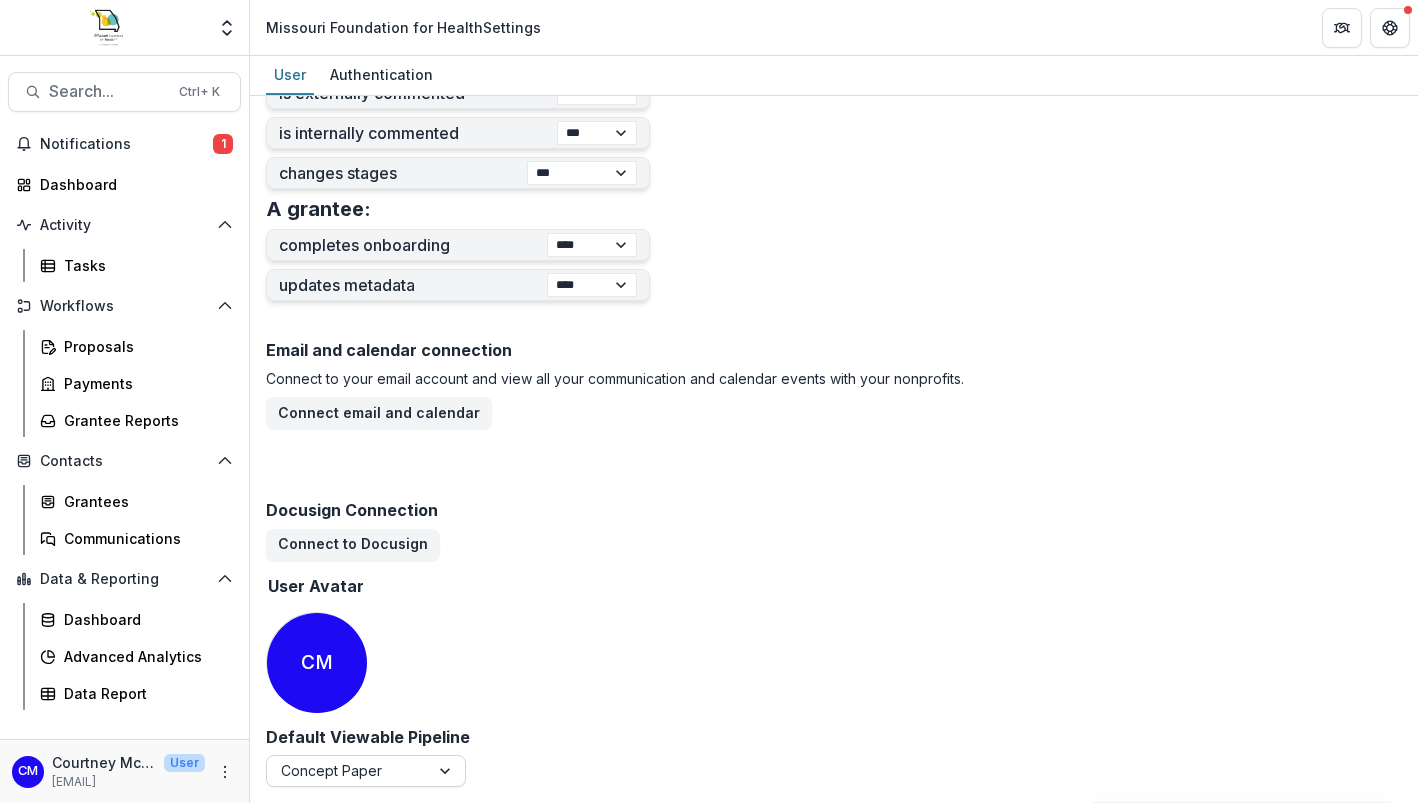 click at bounding box center [447, 771] 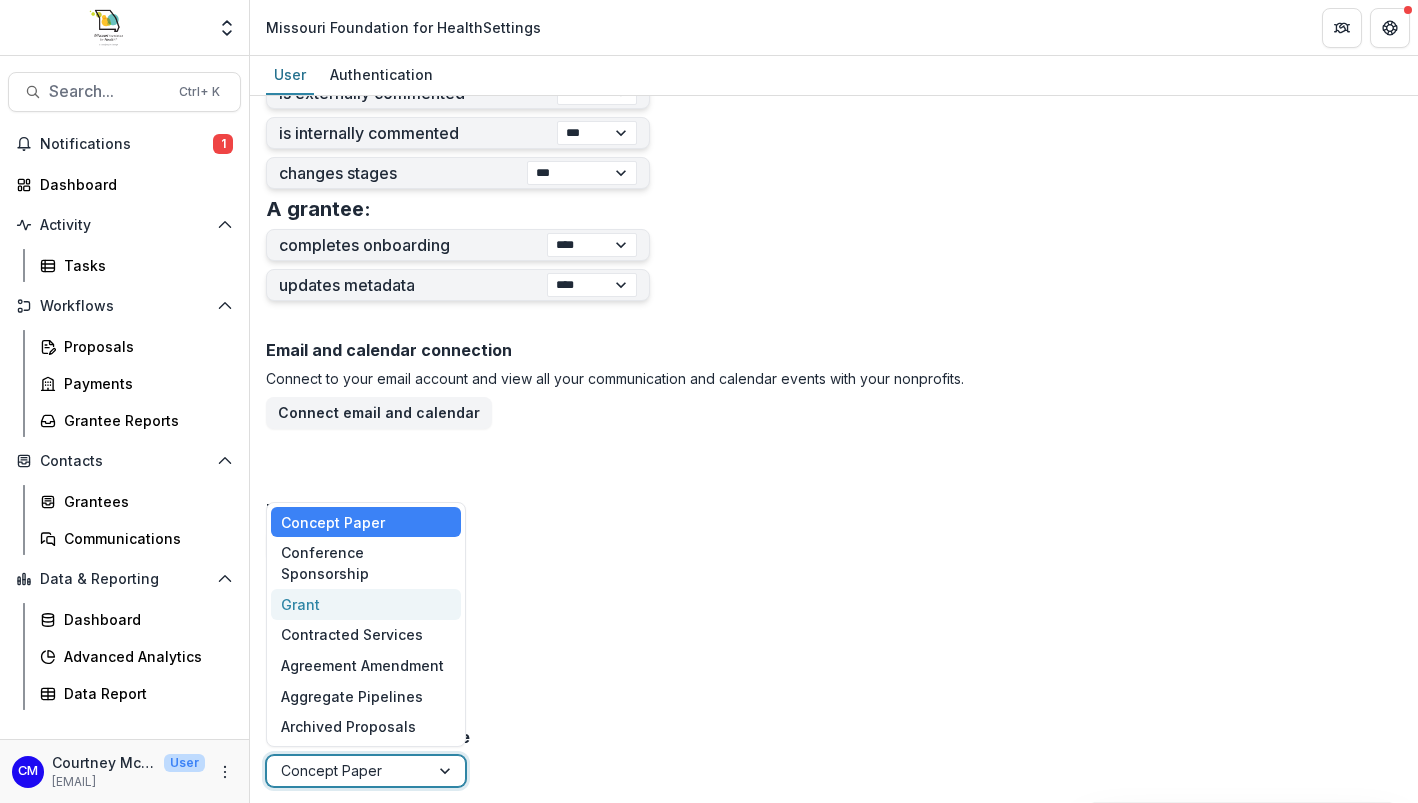 click on "Grant" at bounding box center [366, 604] 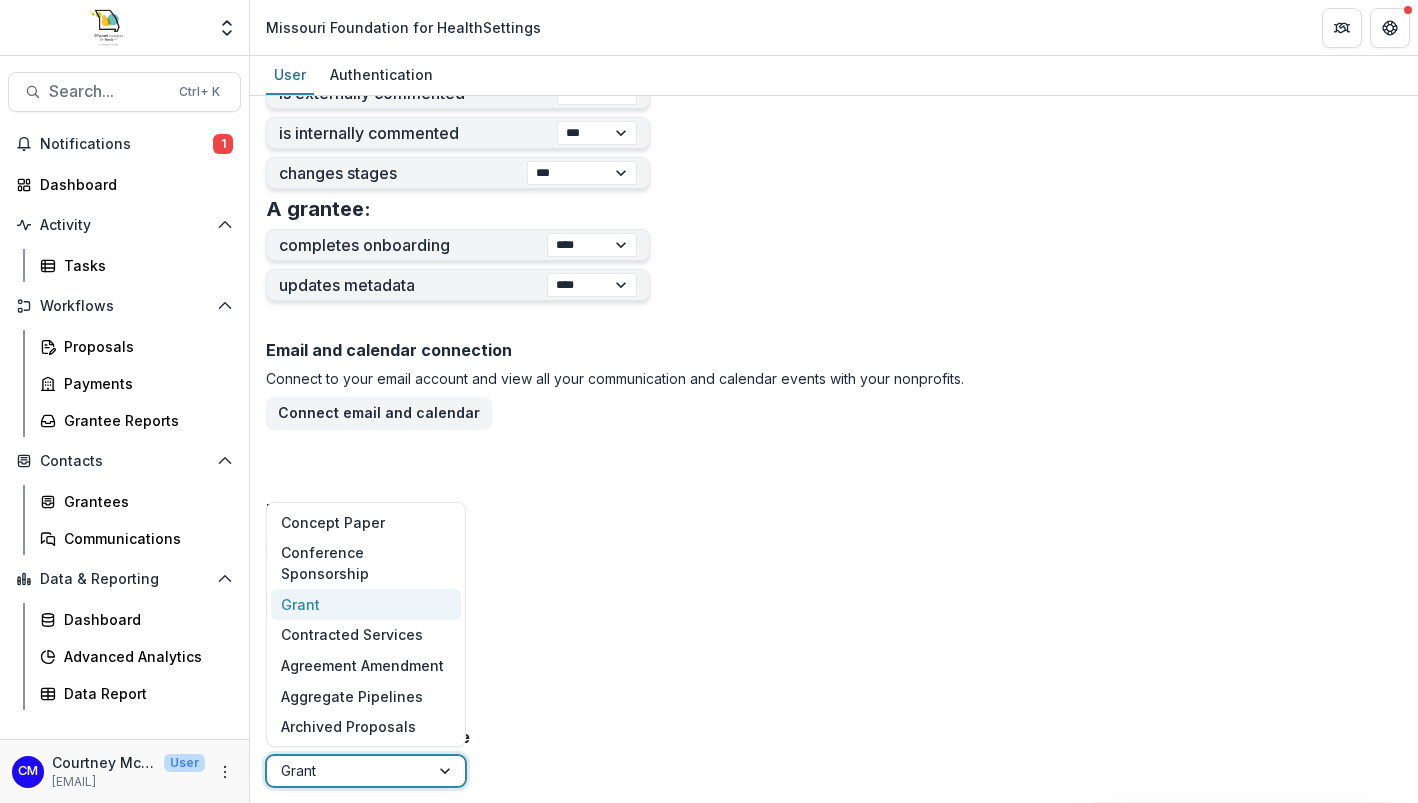 click at bounding box center (447, 771) 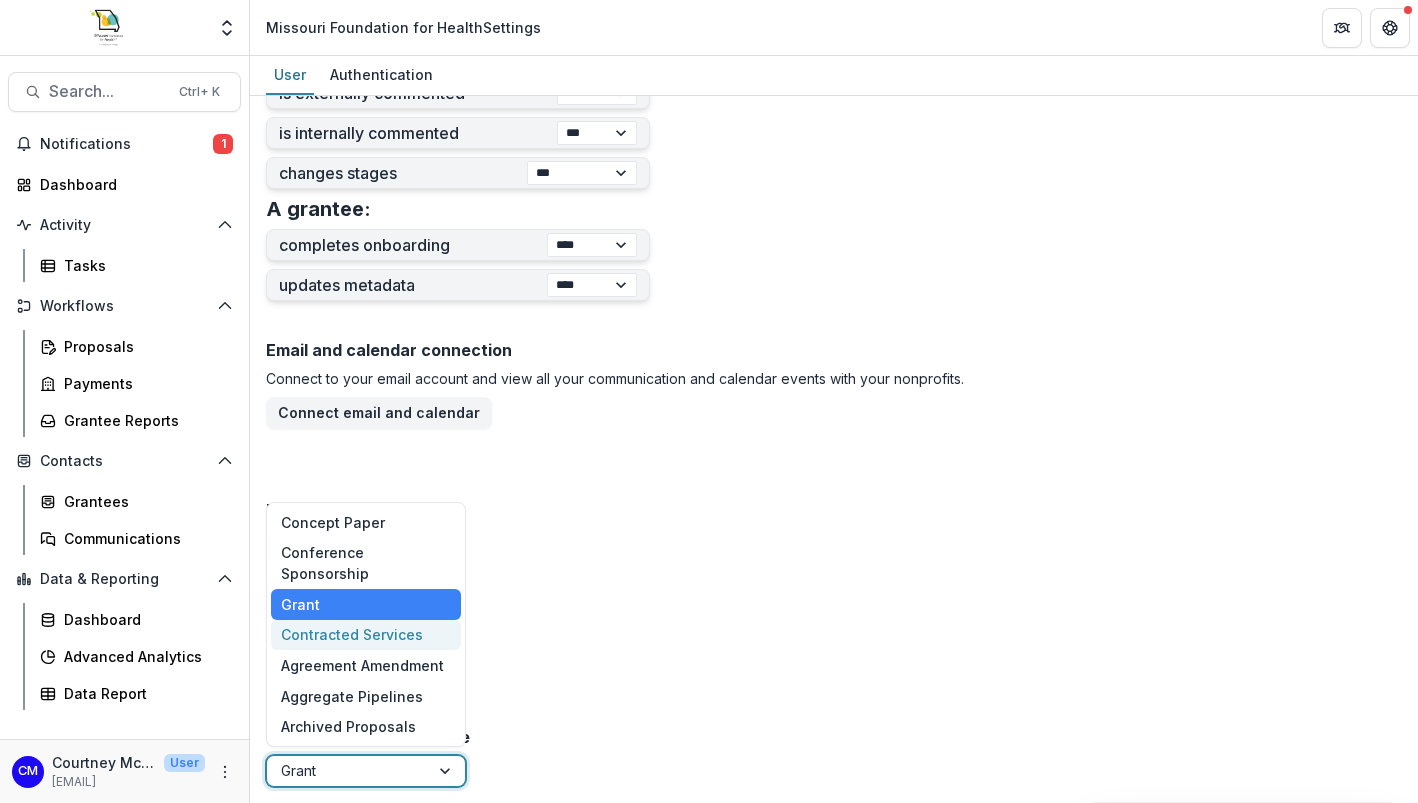 click on "Contracted Services" at bounding box center [366, 635] 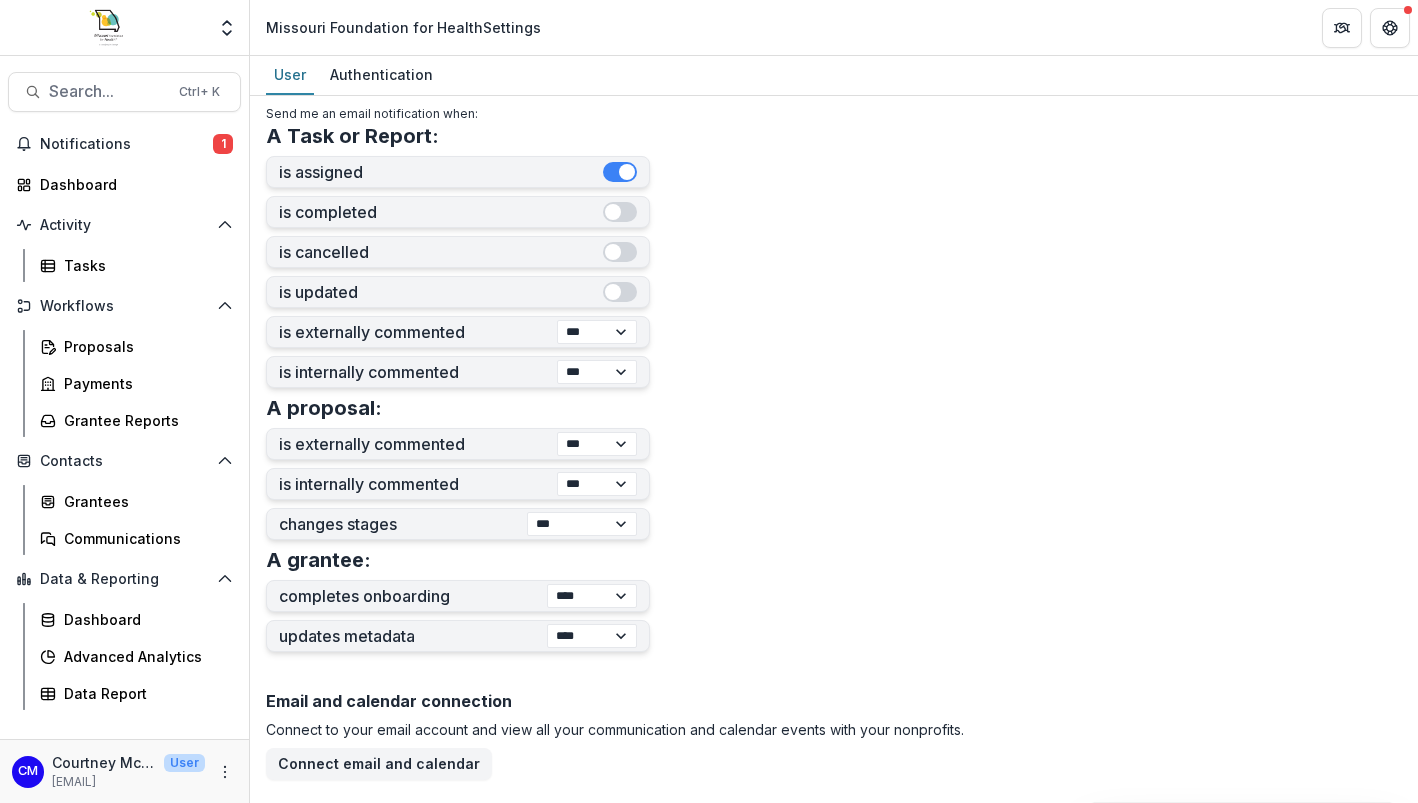 scroll, scrollTop: 401, scrollLeft: 0, axis: vertical 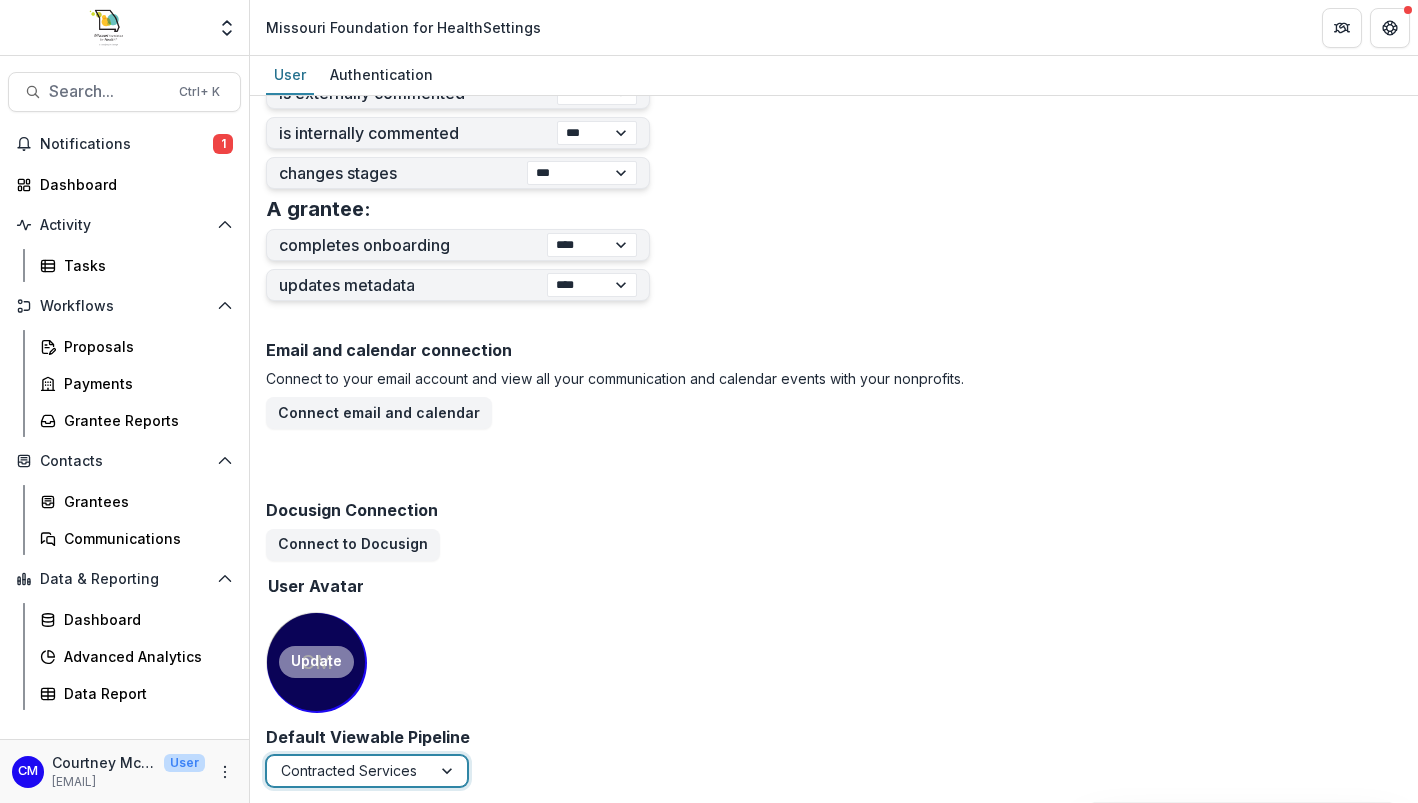click on "Update" at bounding box center [316, 662] 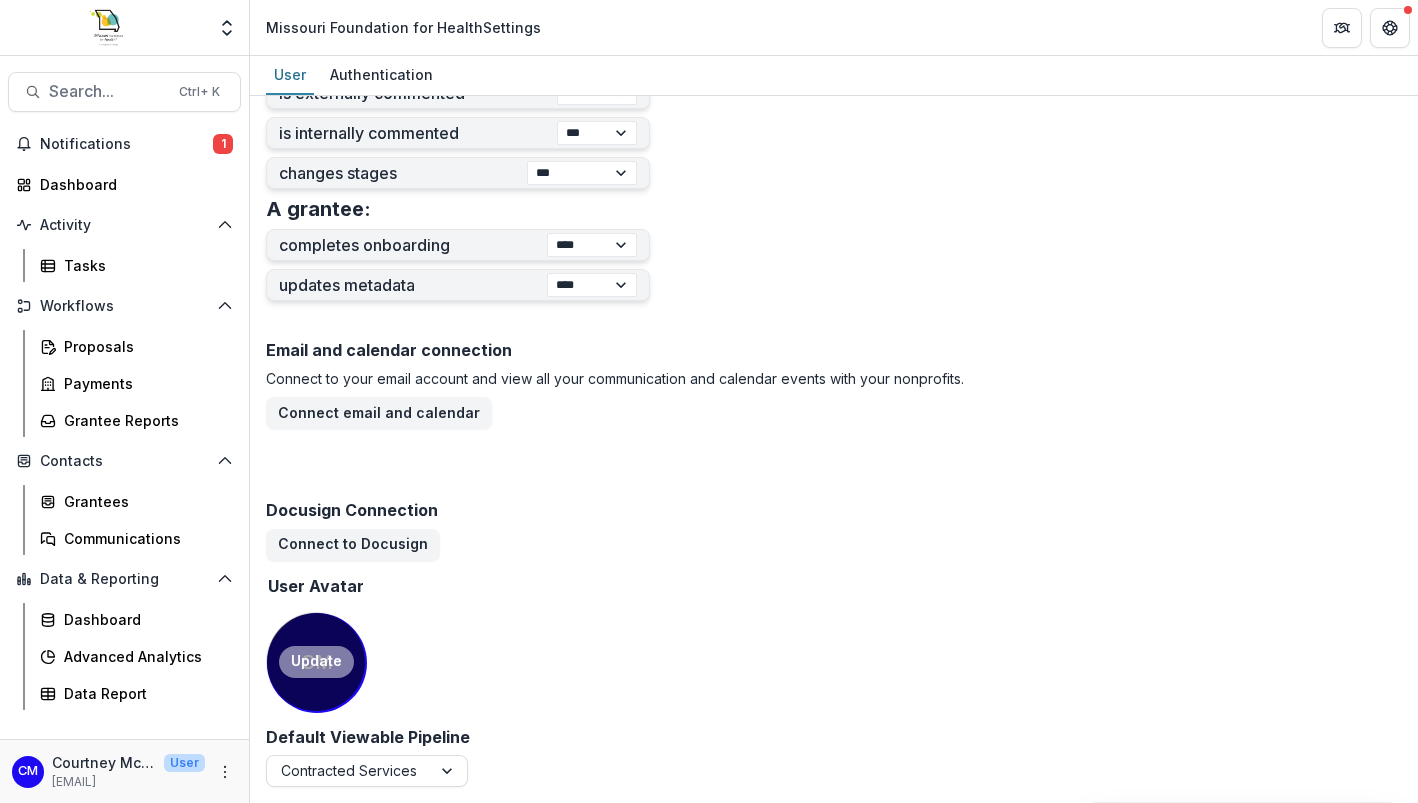 type on "**********" 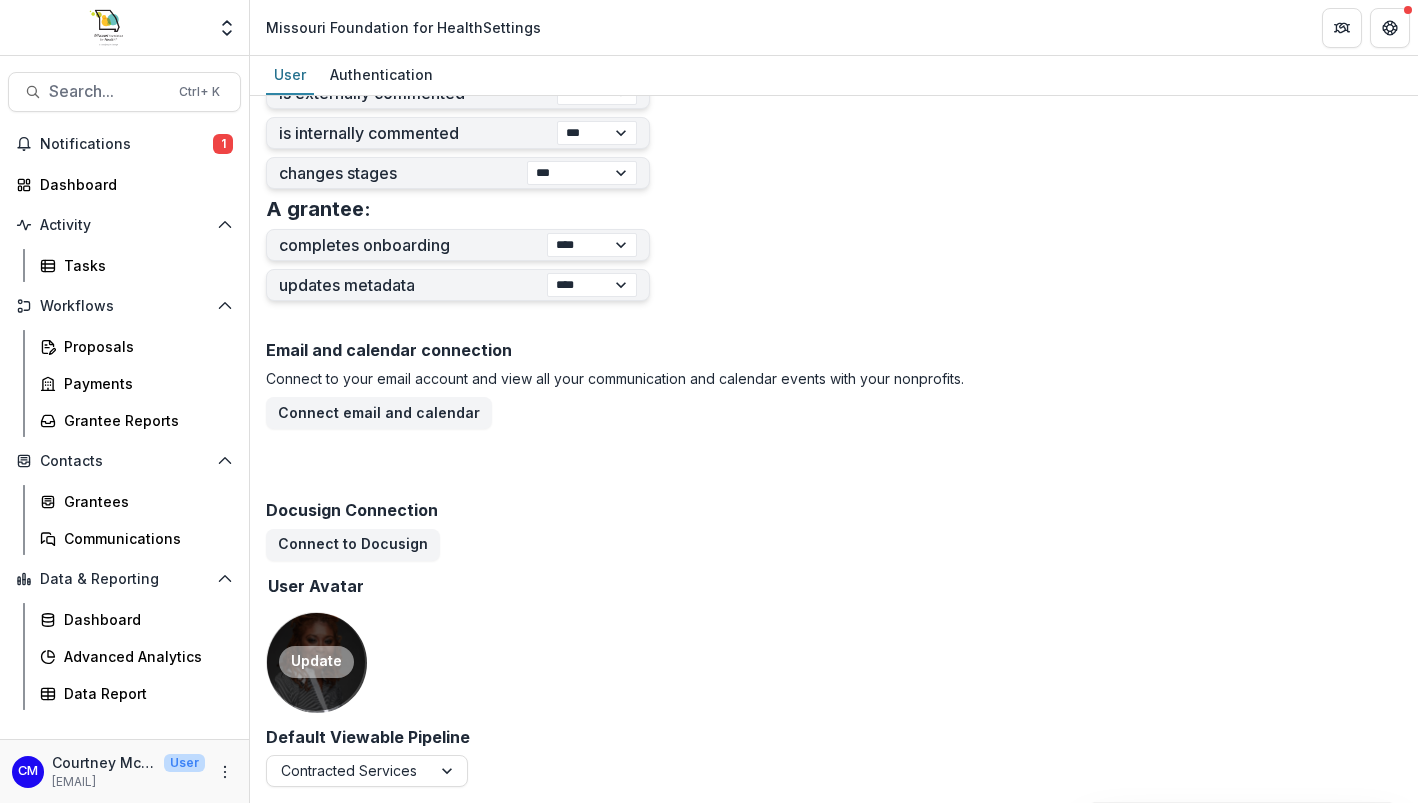 click on "Update" at bounding box center (316, 662) 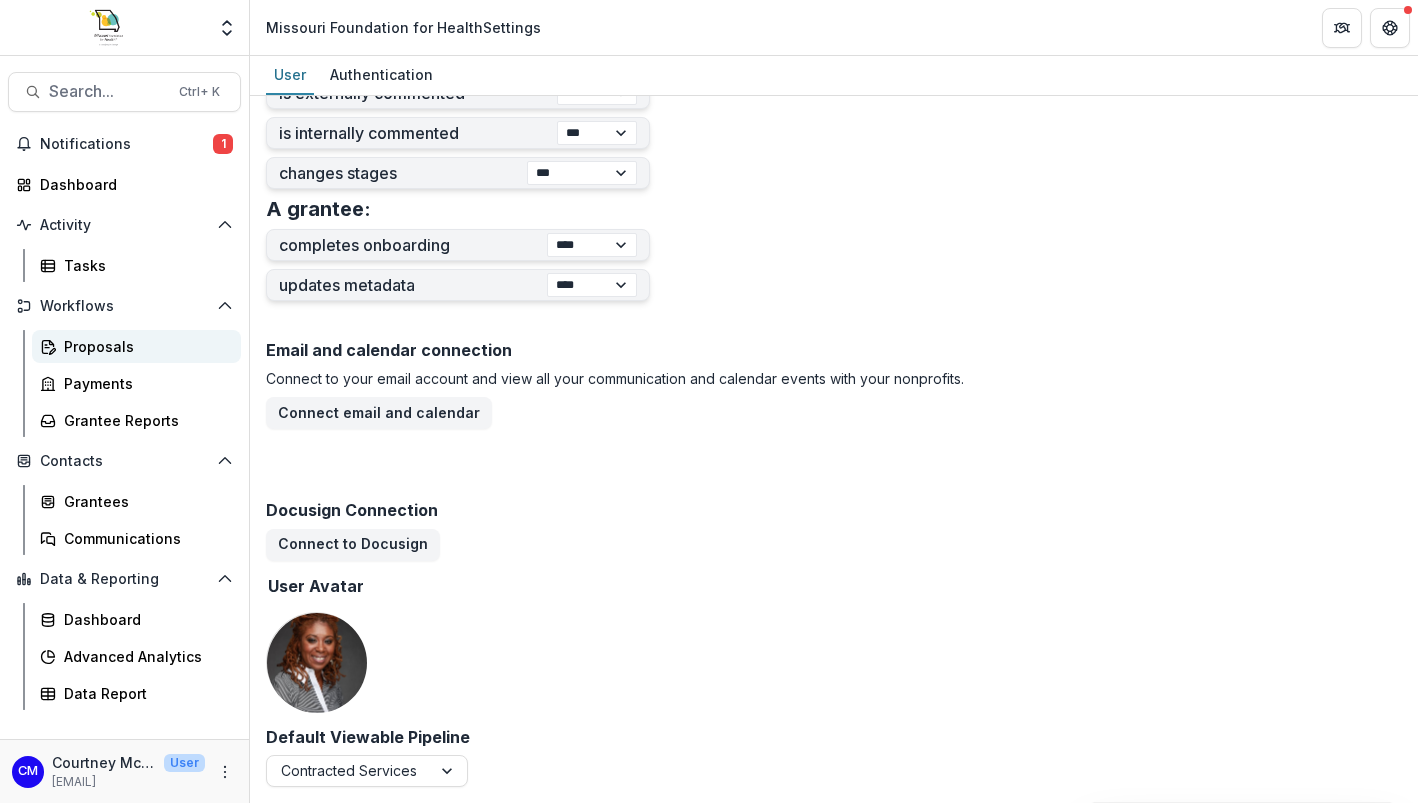 click on "Proposals" at bounding box center [144, 346] 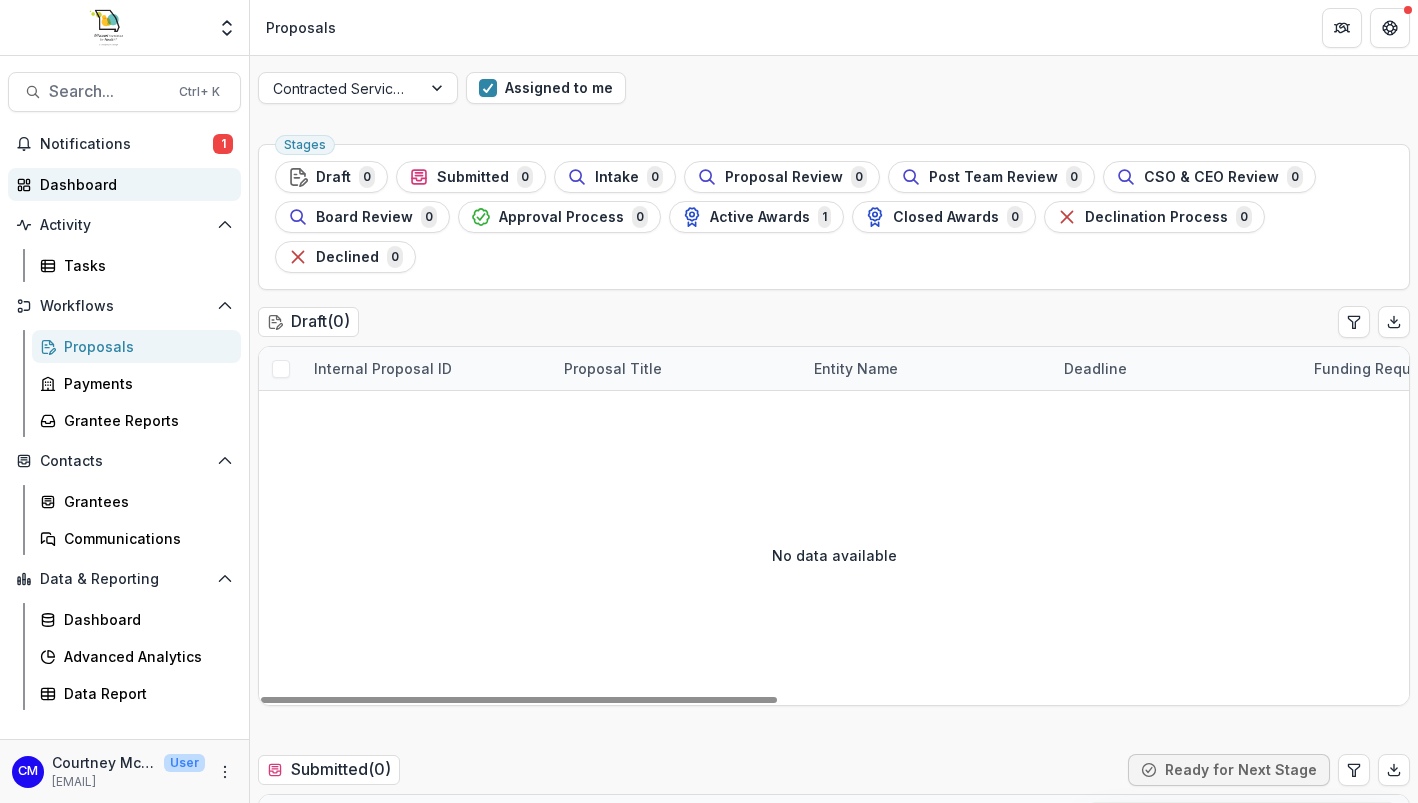 click on "Dashboard" at bounding box center (132, 184) 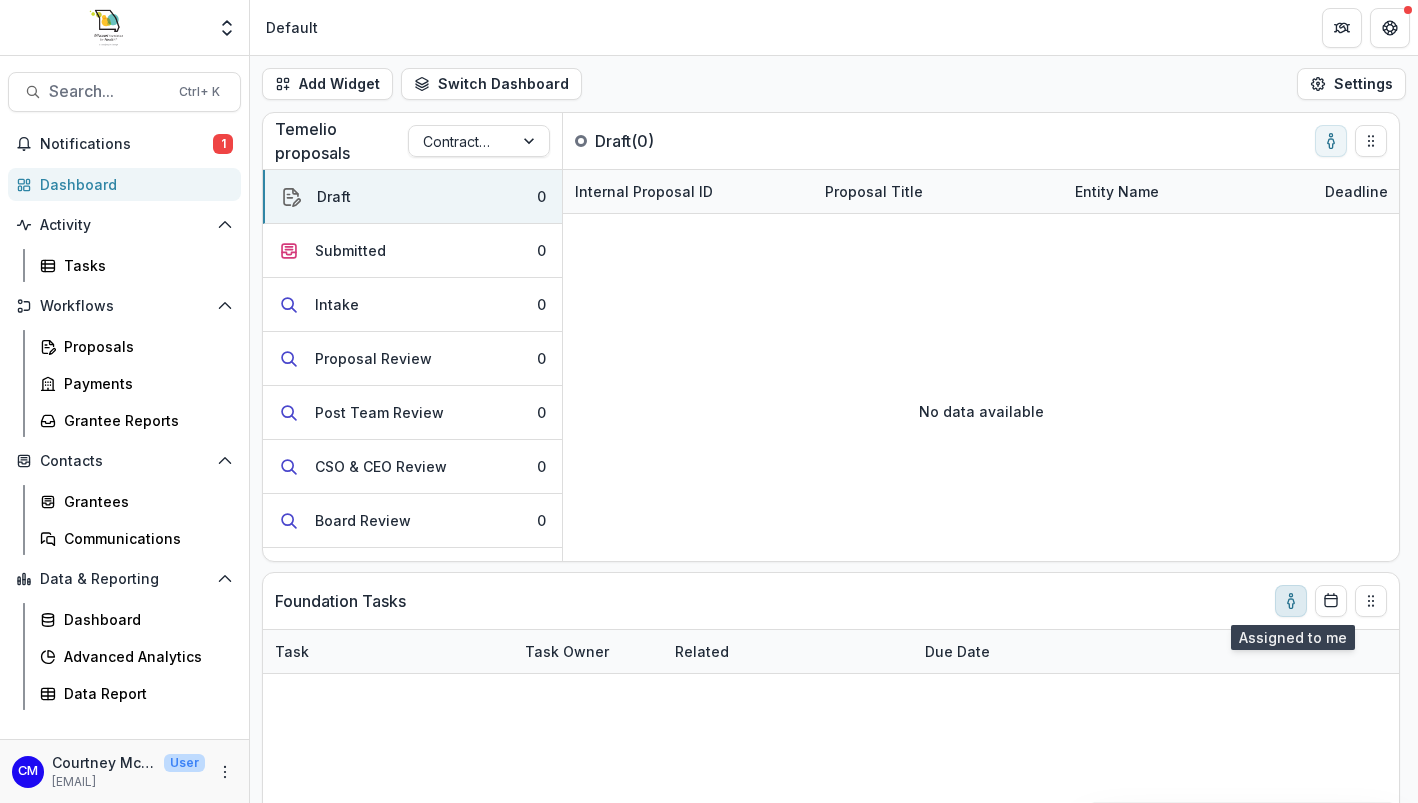 click 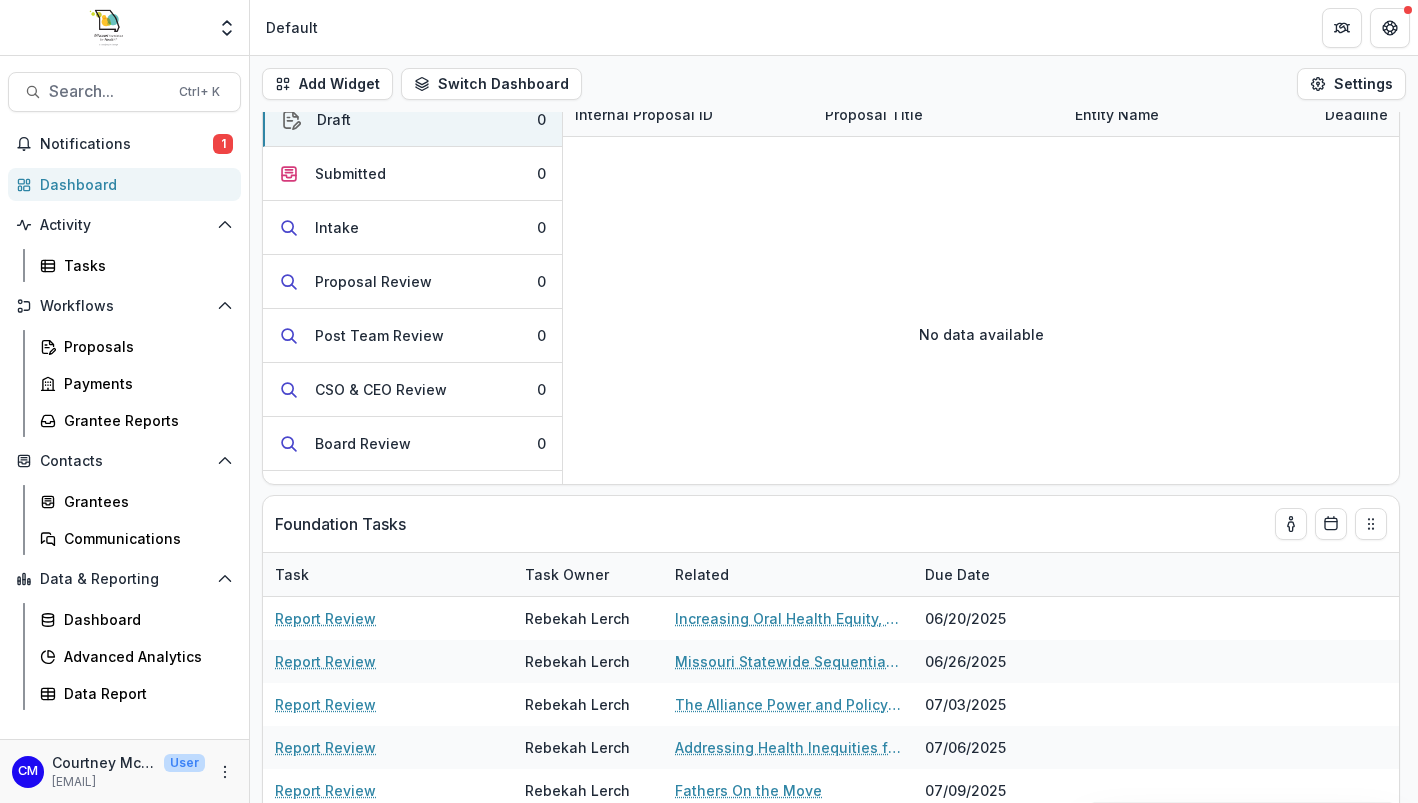 scroll, scrollTop: 93, scrollLeft: 0, axis: vertical 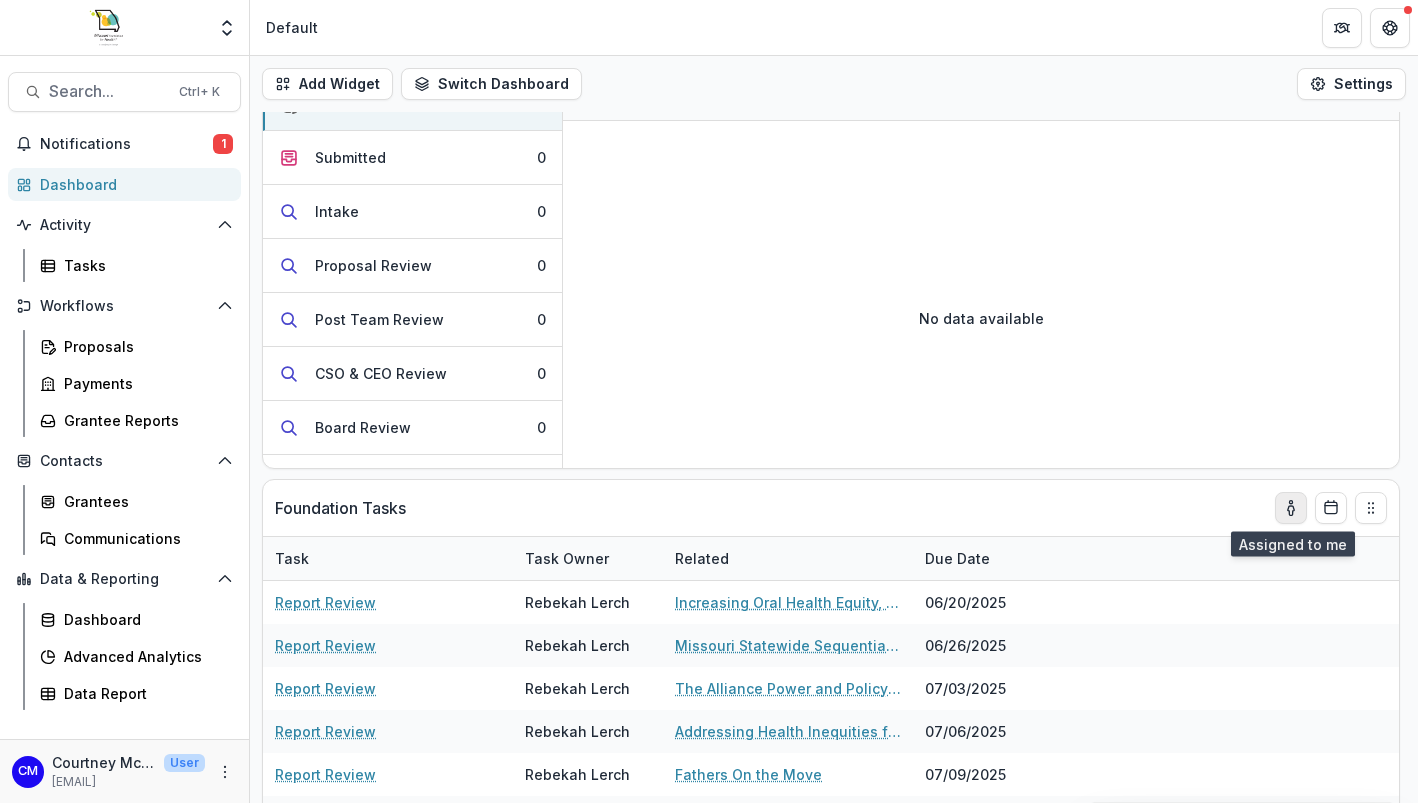 click 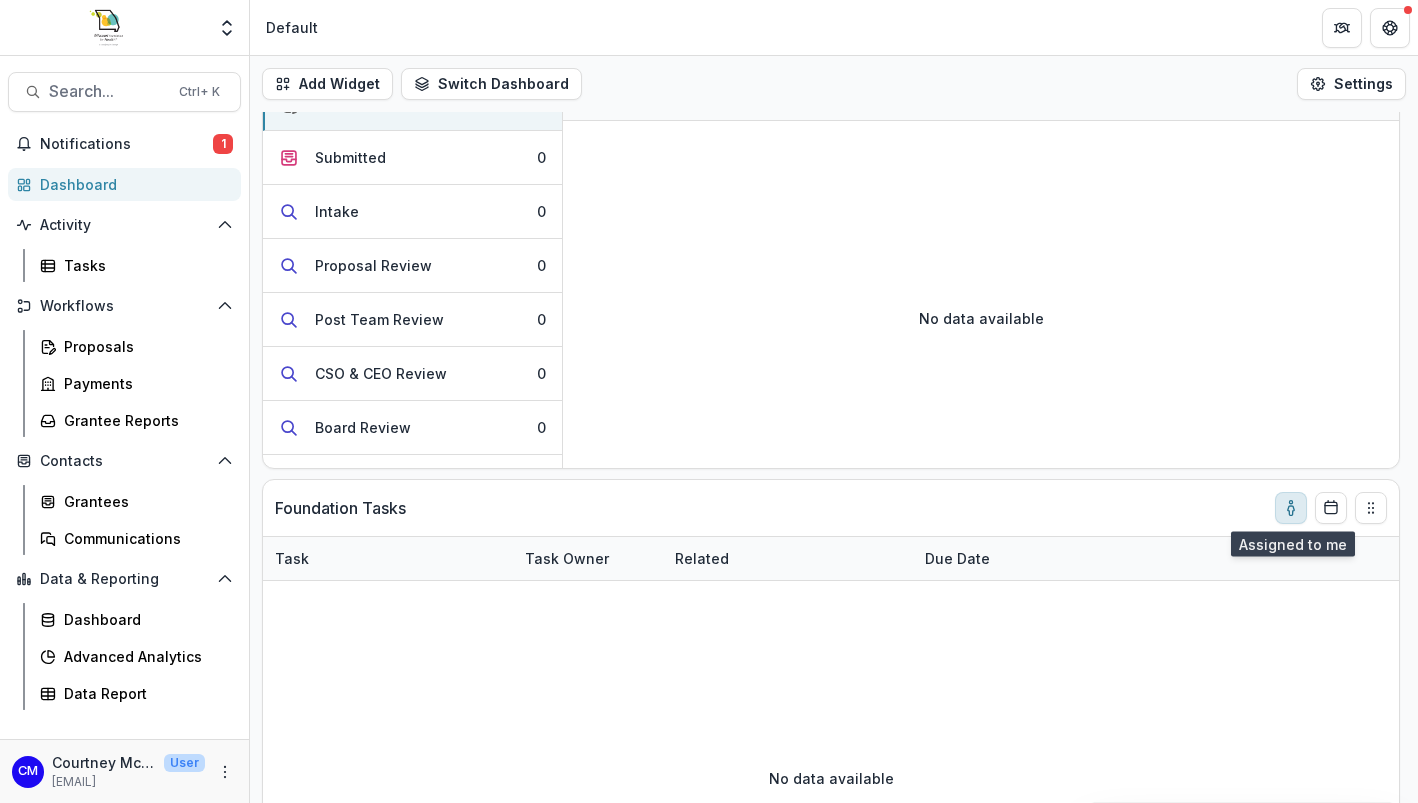 click 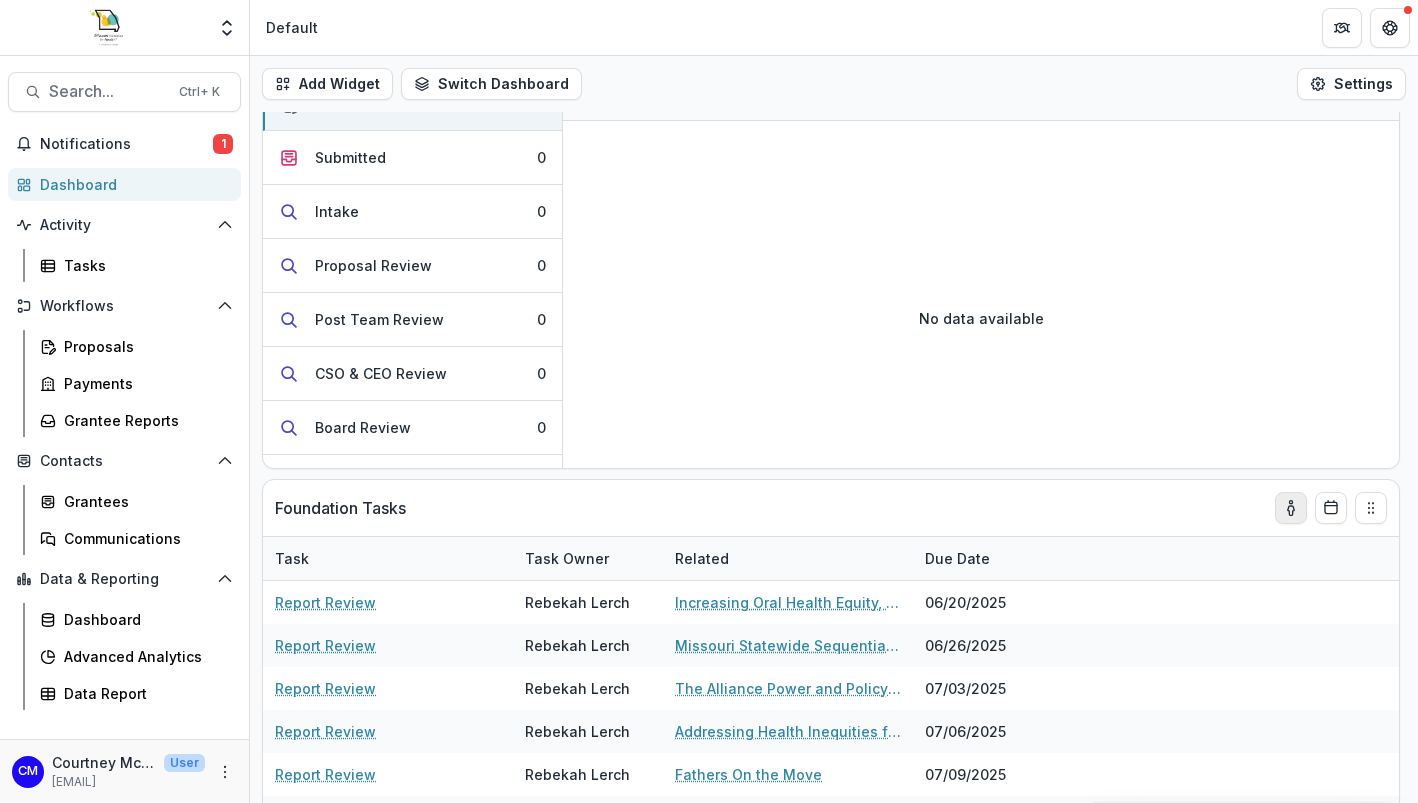 click 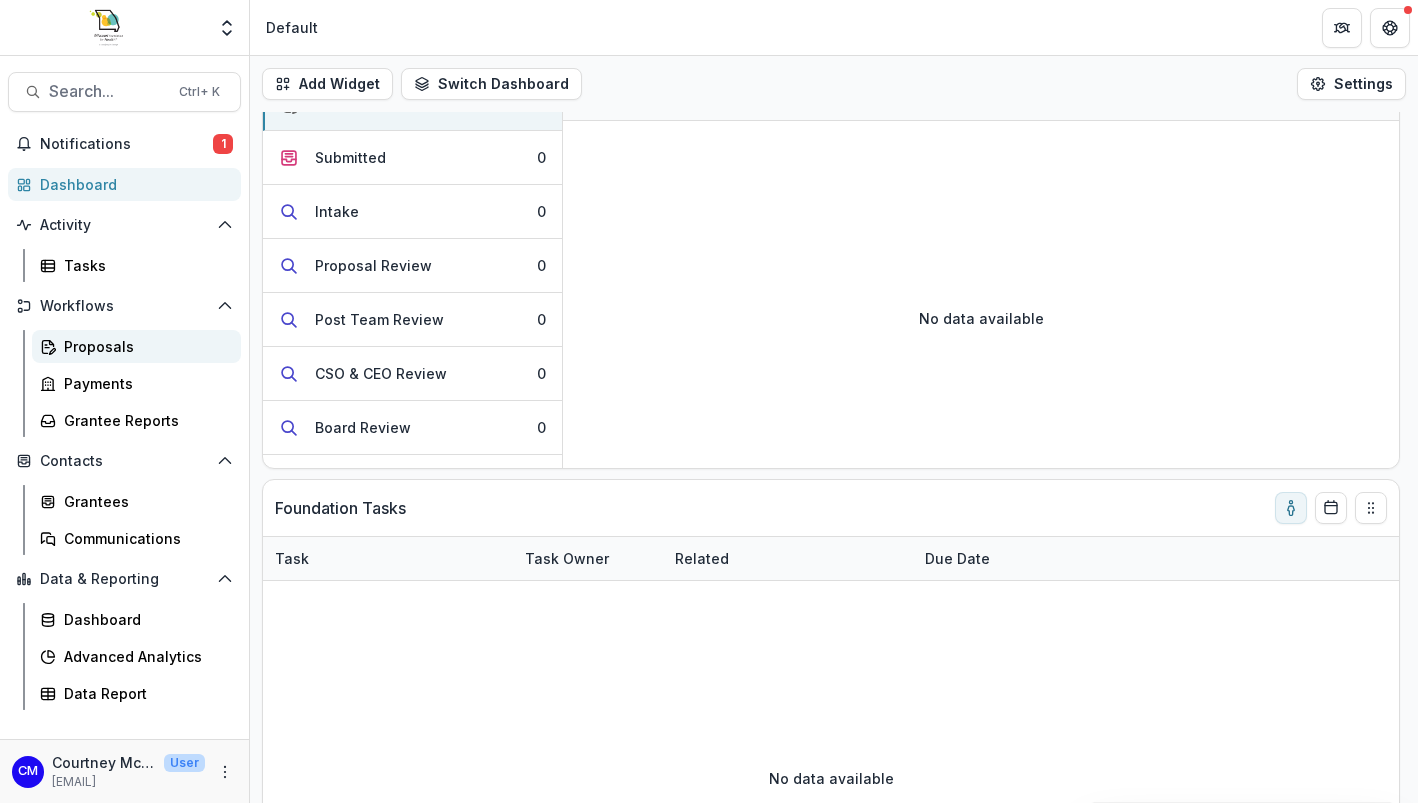 click on "Proposals" at bounding box center (144, 346) 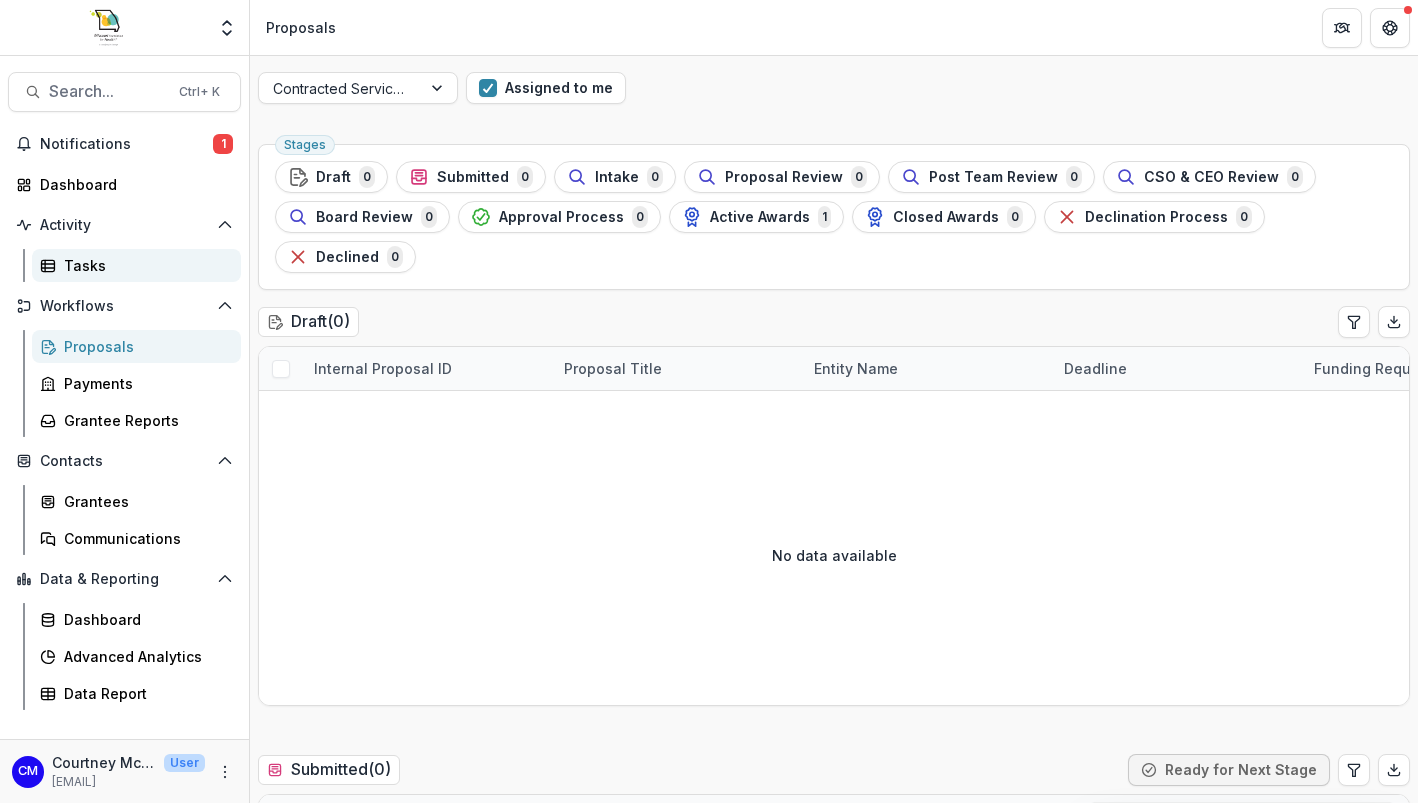 click on "Tasks" at bounding box center (144, 265) 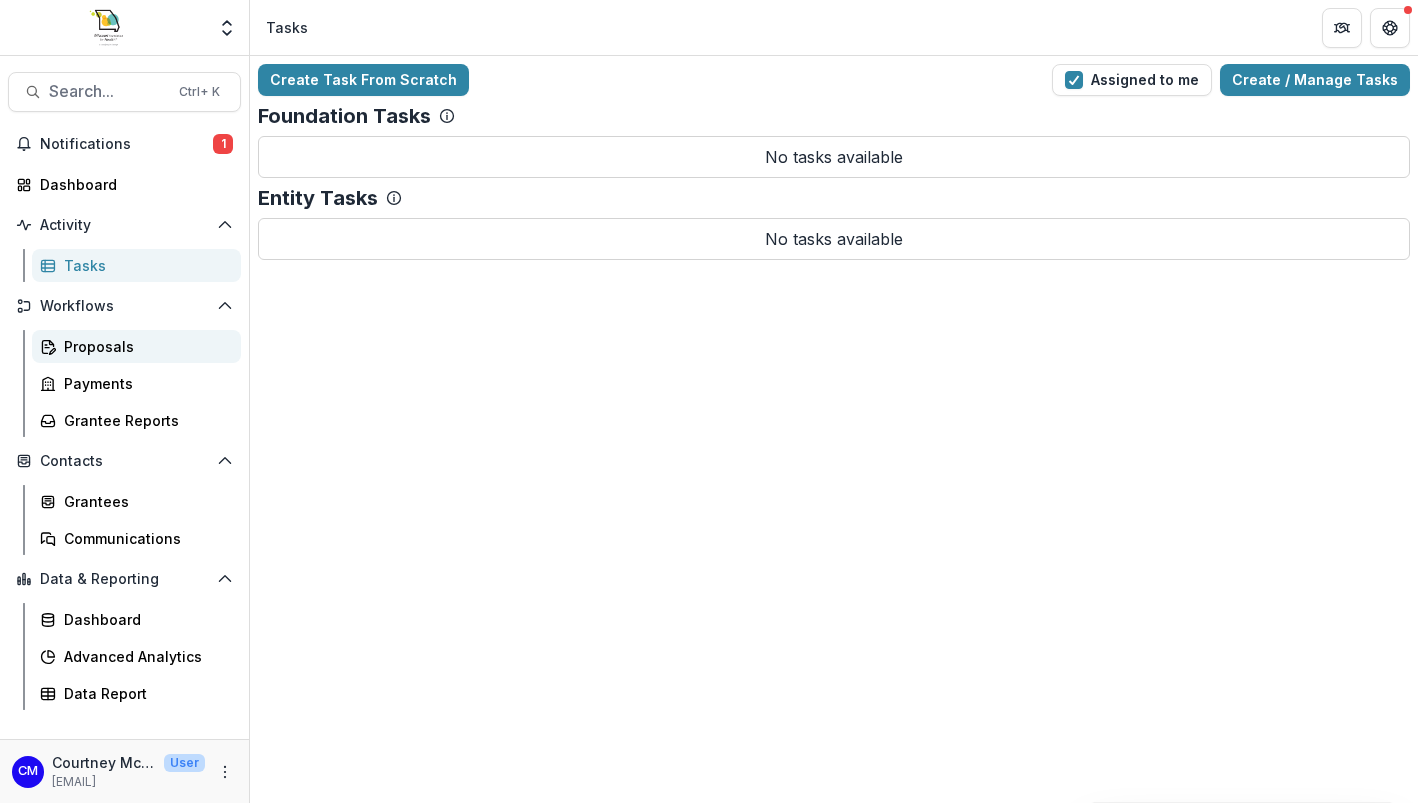 click on "Proposals" at bounding box center [144, 346] 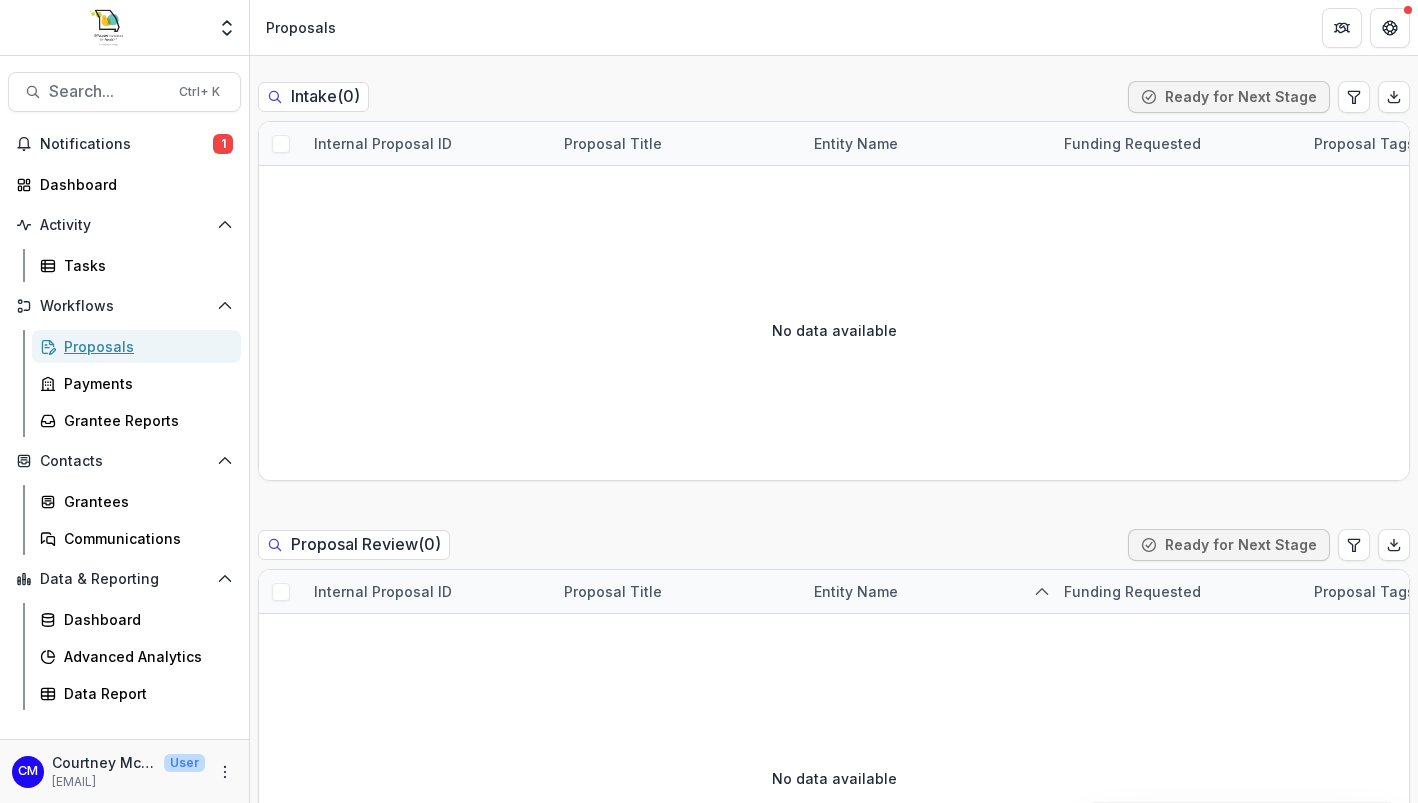 scroll, scrollTop: 876, scrollLeft: 0, axis: vertical 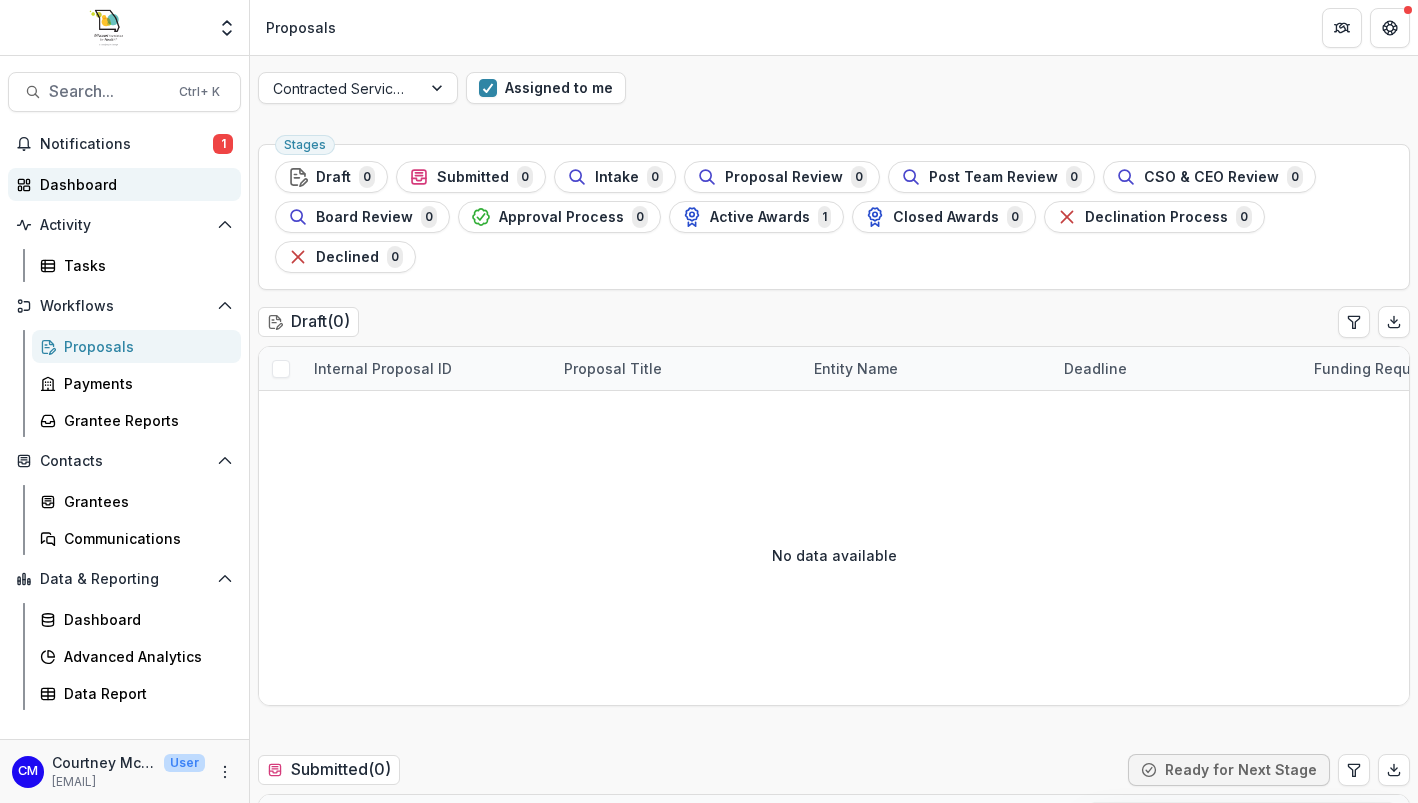 click on "Dashboard" at bounding box center (132, 184) 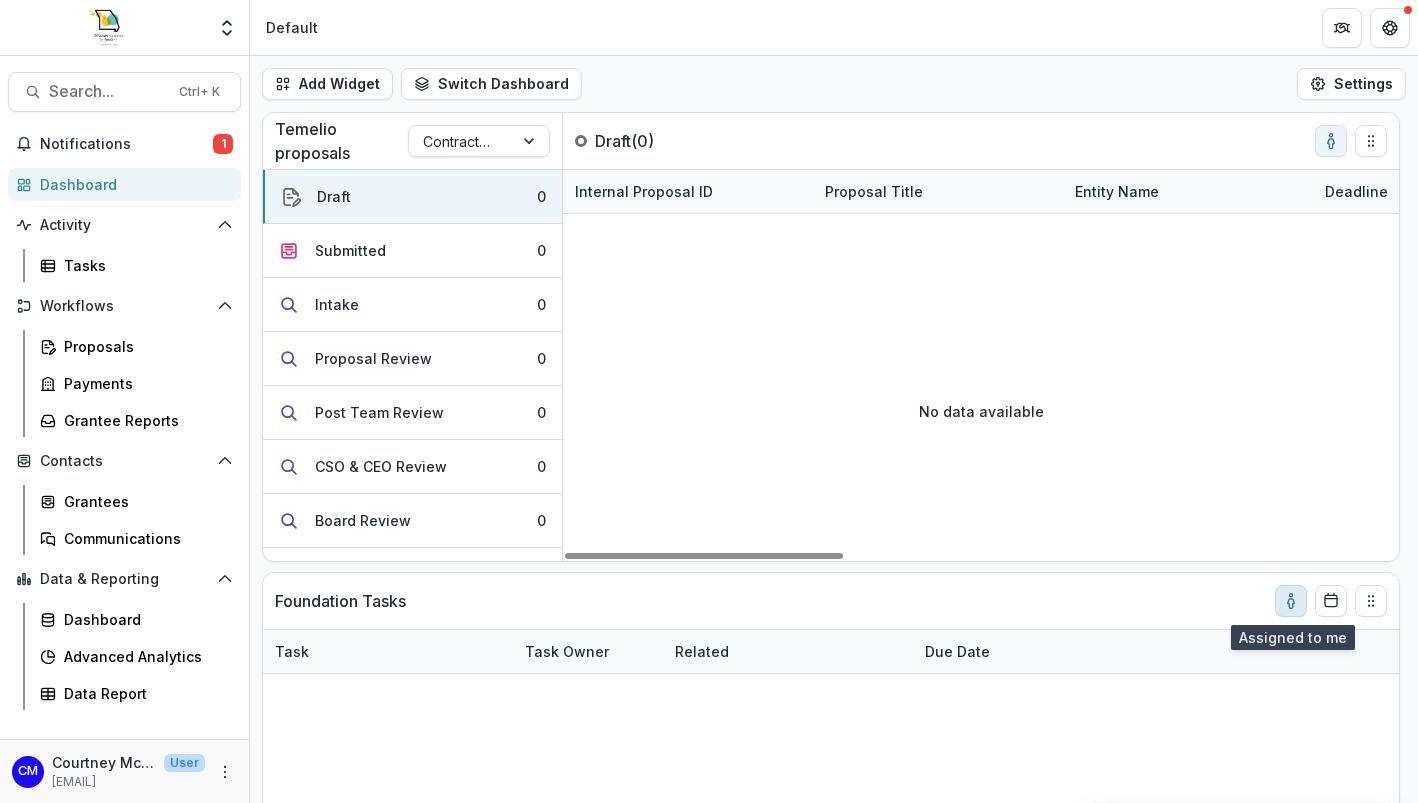 click 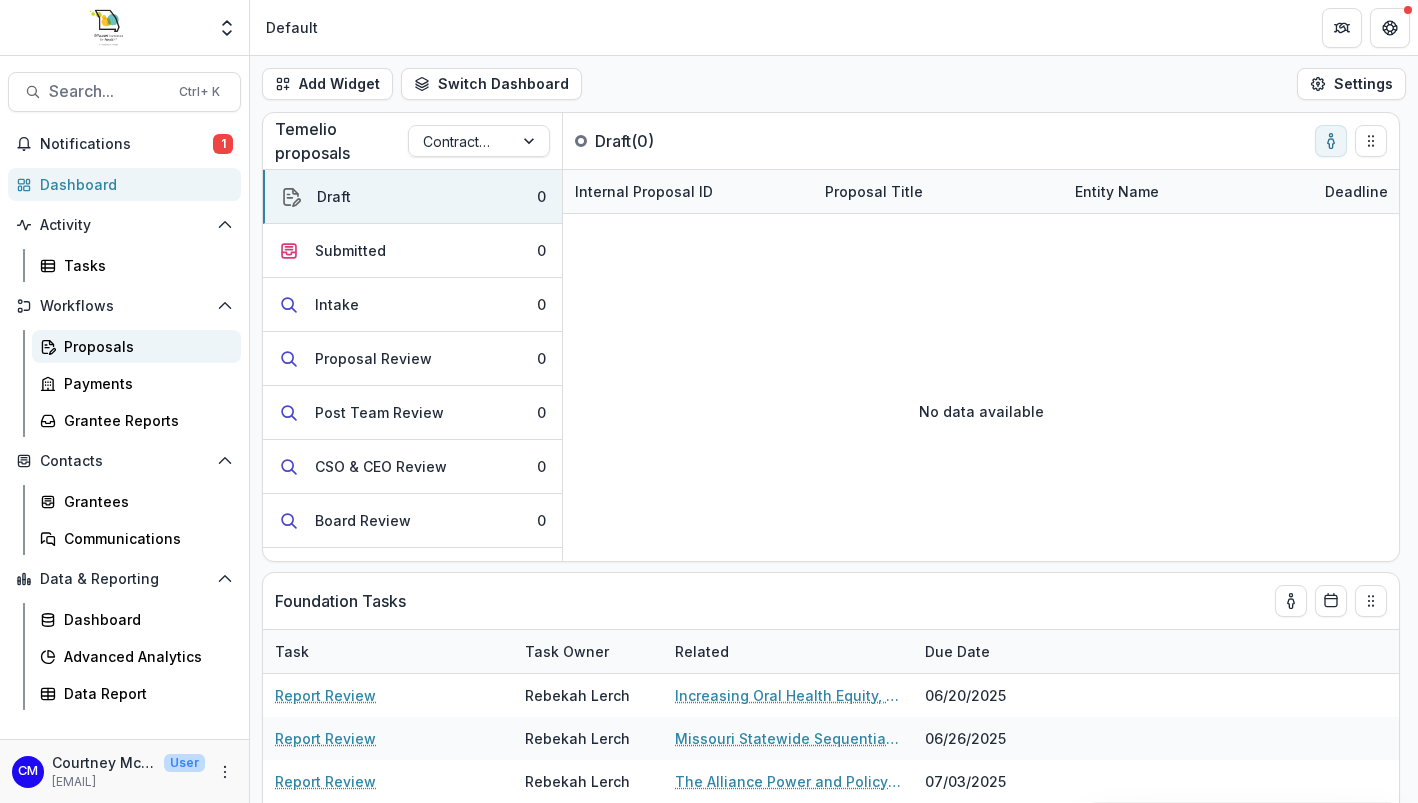 click on "Proposals" at bounding box center [144, 346] 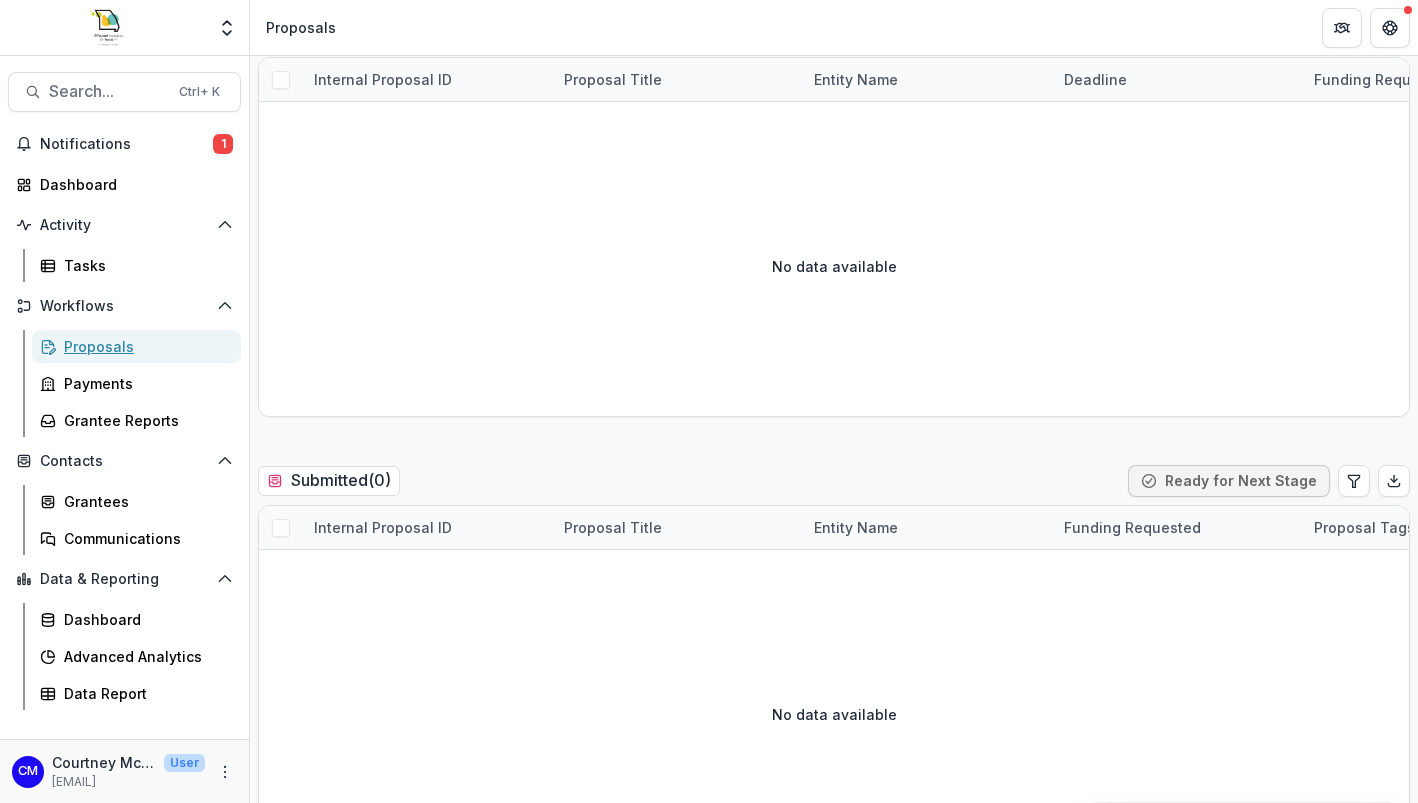 scroll, scrollTop: 0, scrollLeft: 0, axis: both 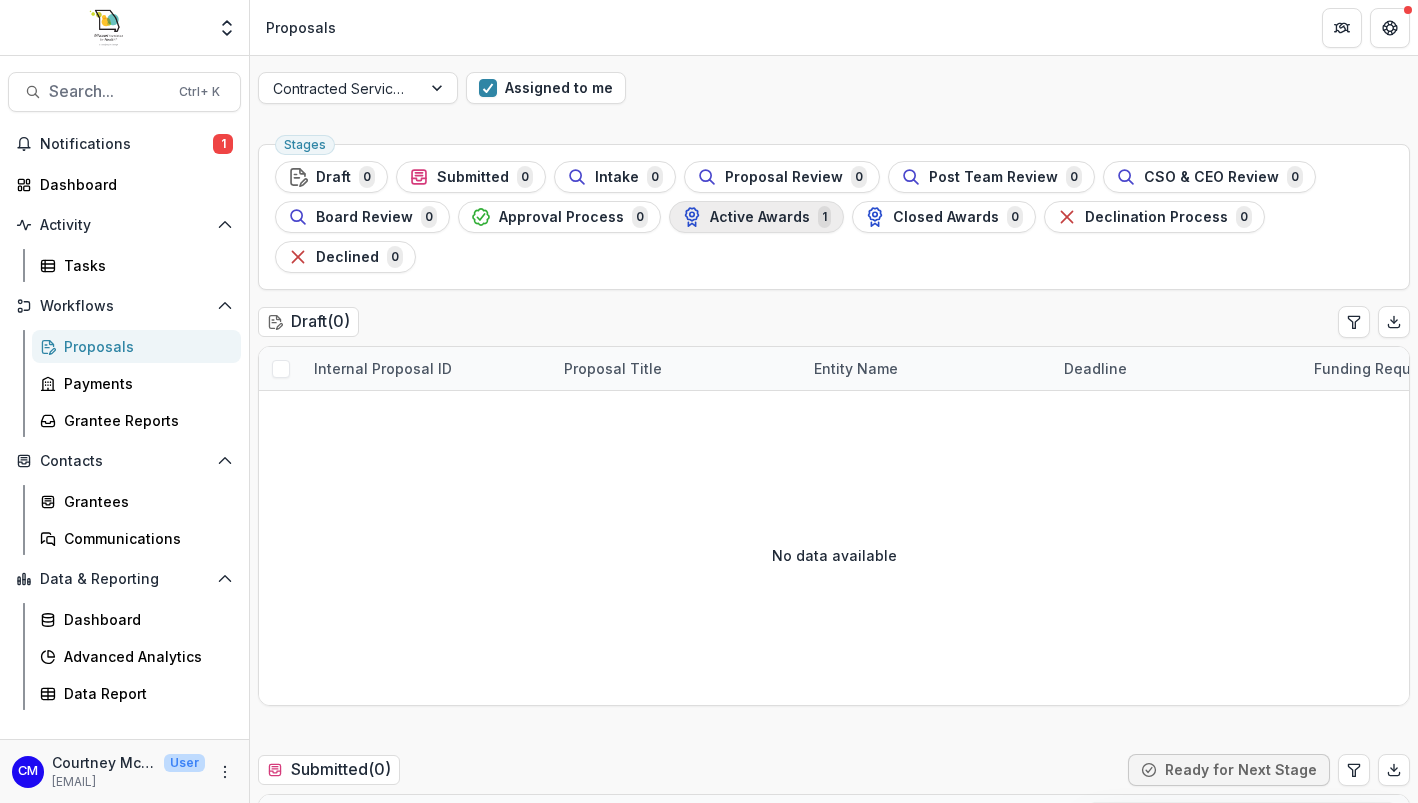 click on "Active Awards" at bounding box center [760, 217] 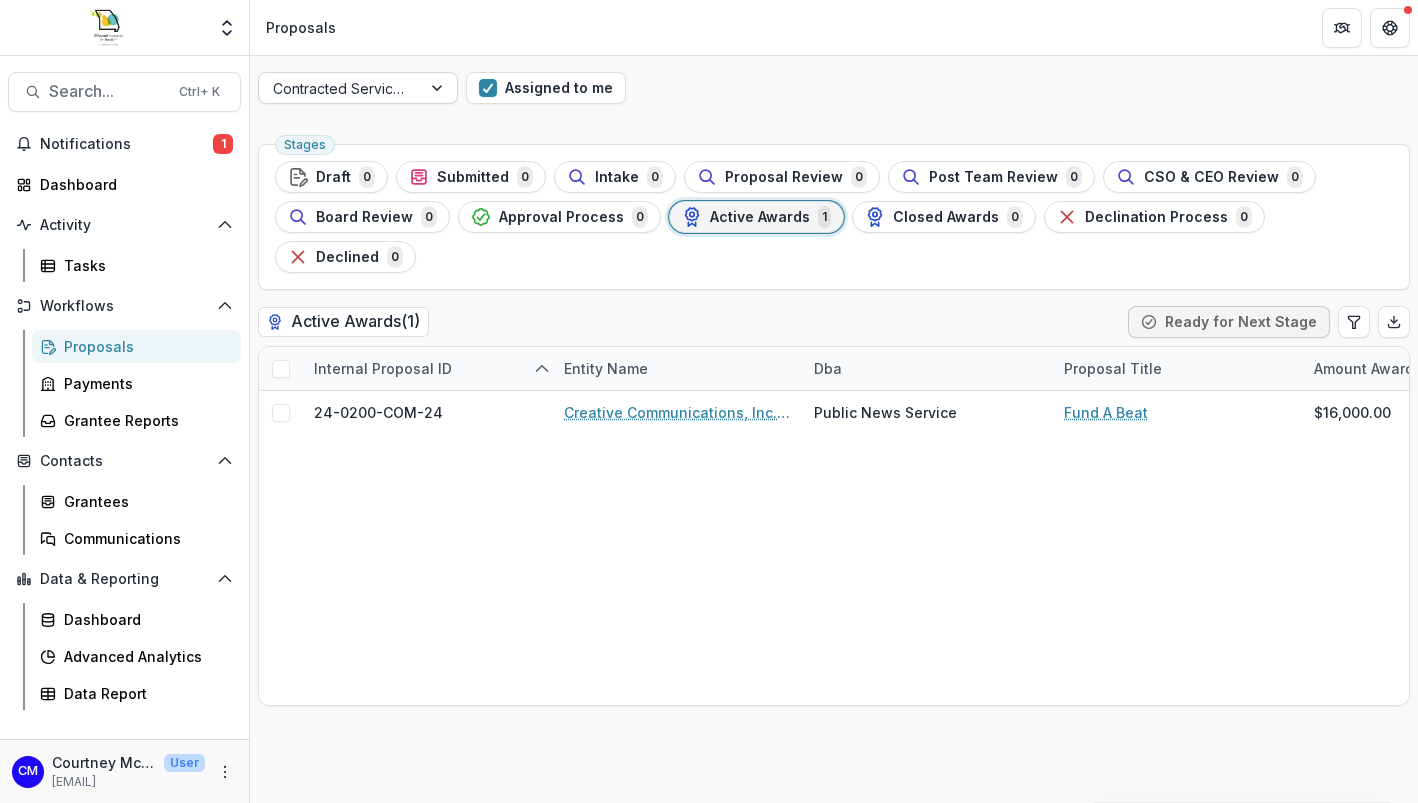 click at bounding box center (439, 88) 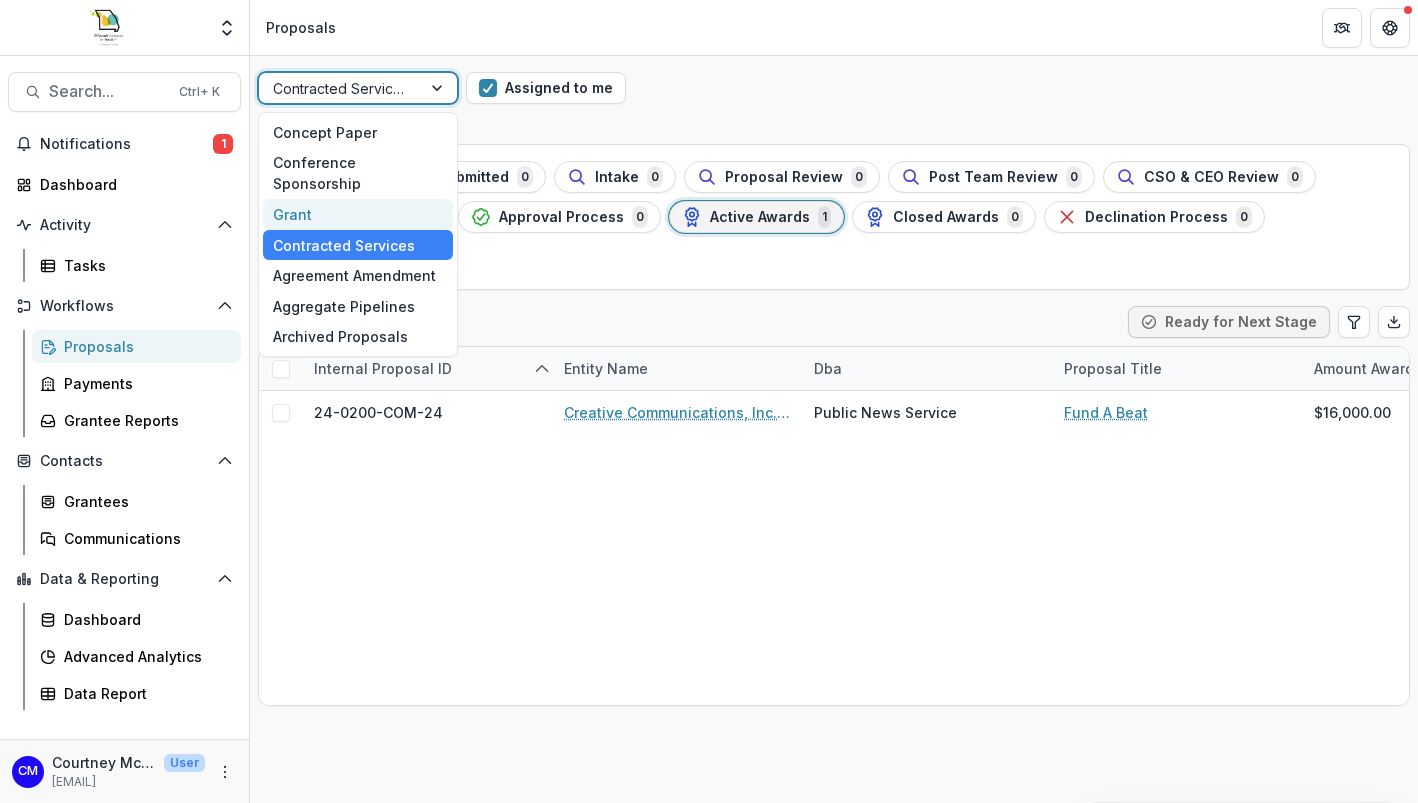 click on "Grant" at bounding box center (358, 214) 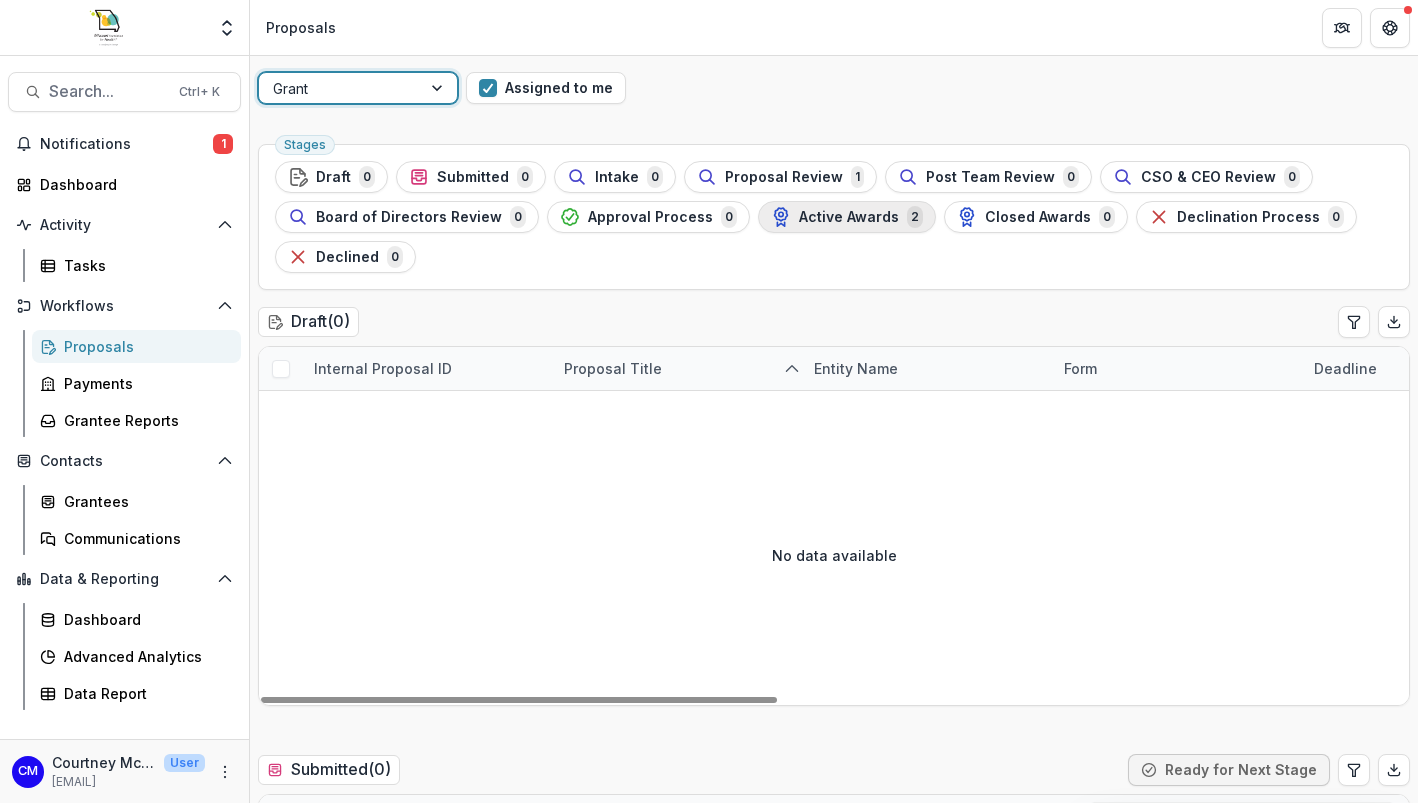 click on "Active Awards" at bounding box center [849, 217] 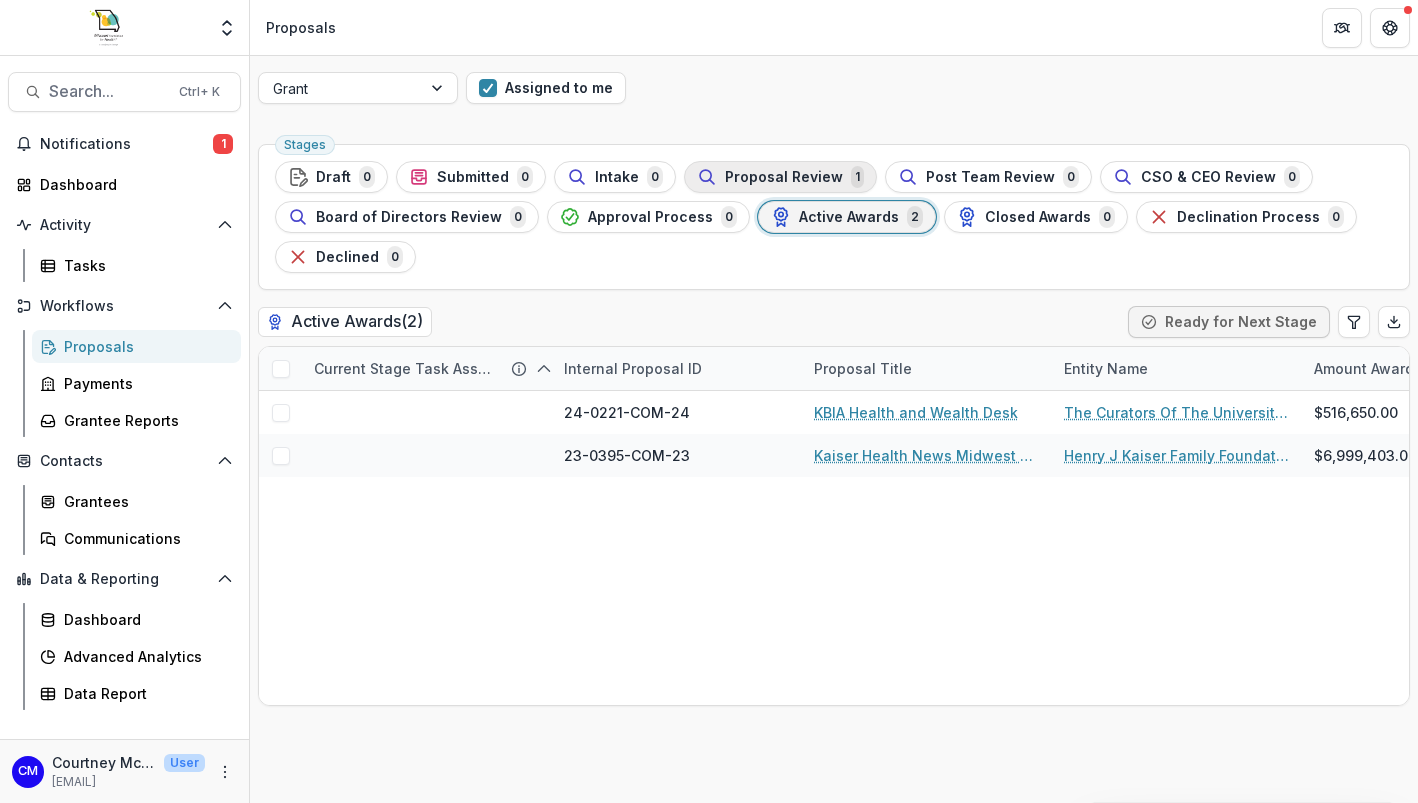 click on "Proposal Review" at bounding box center [784, 177] 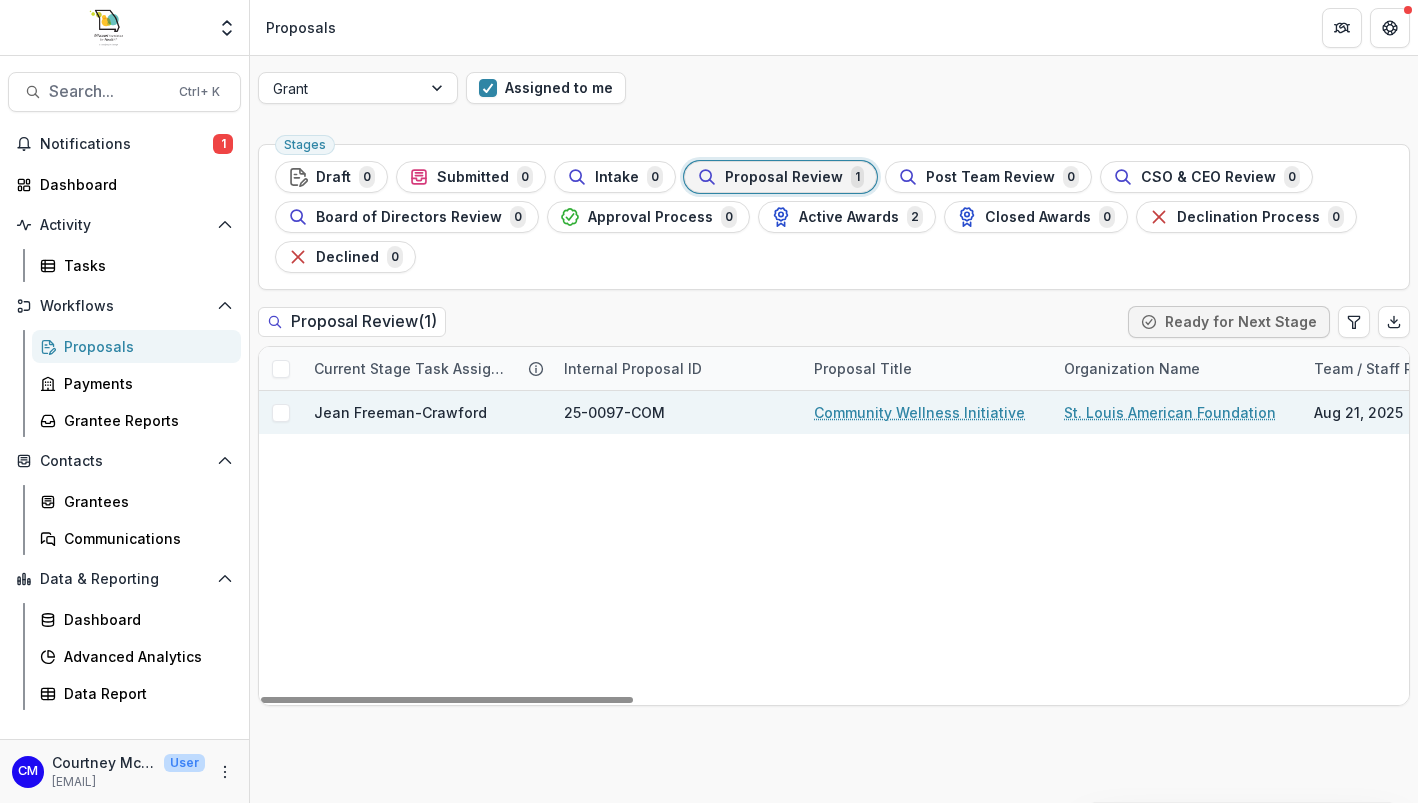 click on "Community Wellness Initiative" at bounding box center [919, 412] 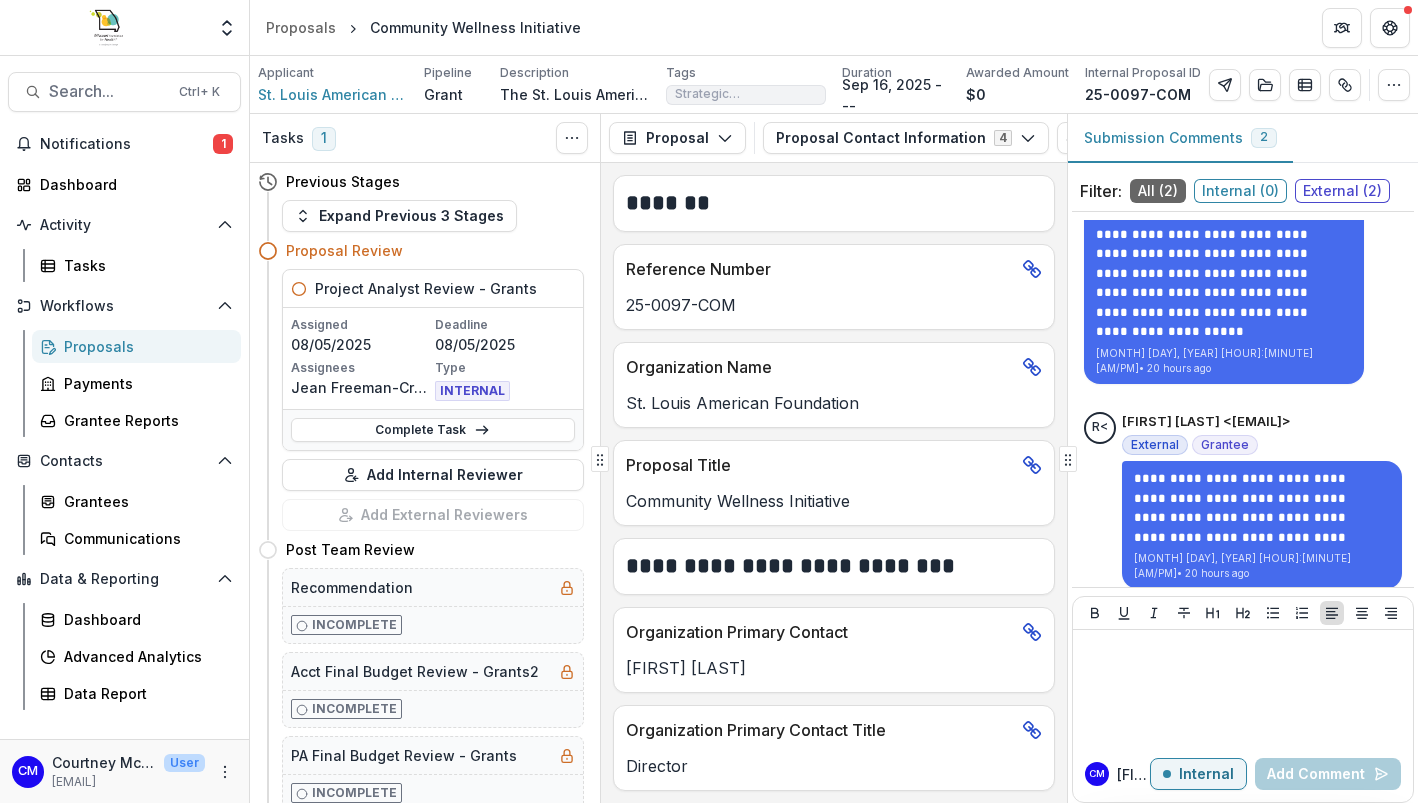 scroll, scrollTop: 102, scrollLeft: 0, axis: vertical 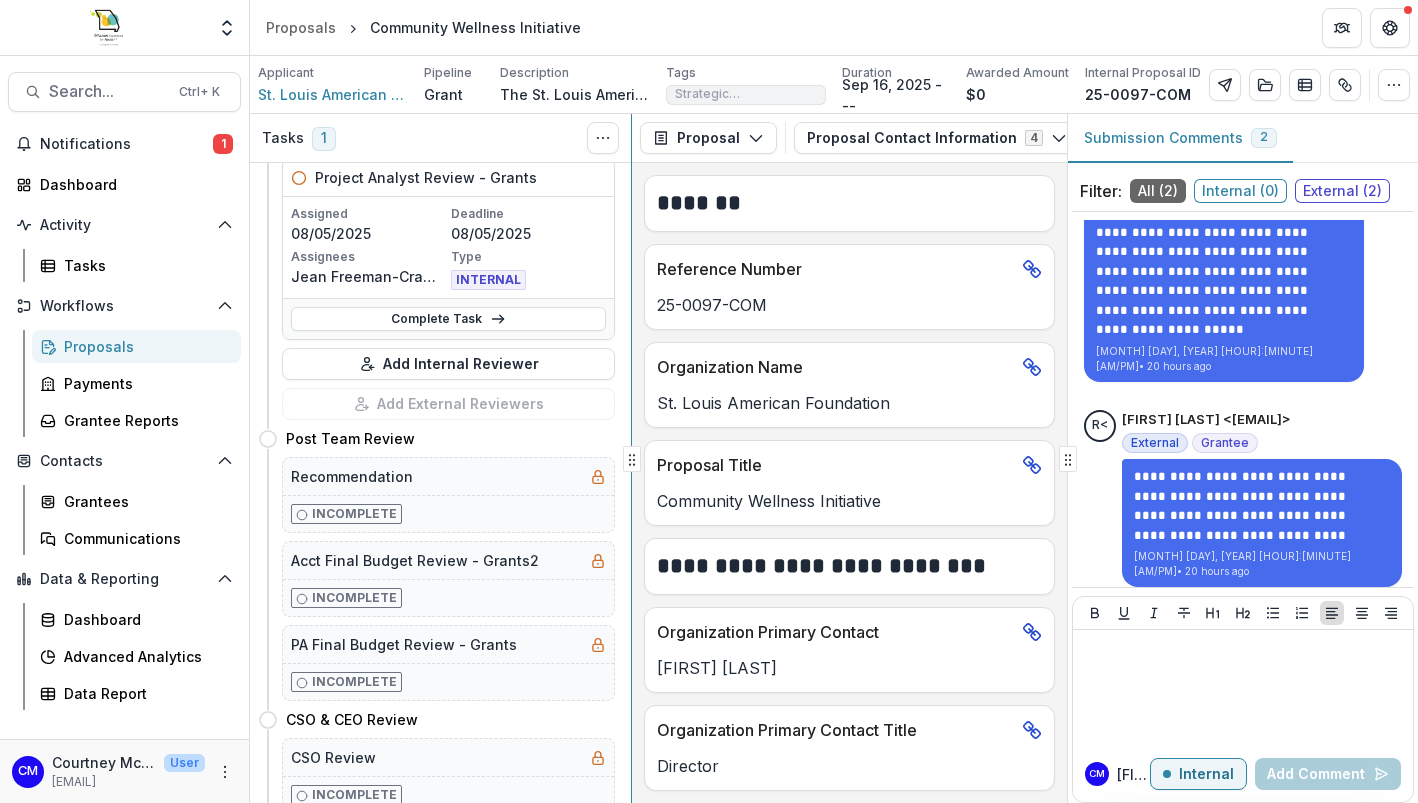 click on "Tasks 1 Show Cancelled Tasks Previous Stages Expand Previous 3 Stages Proposal Review Project Analyst Review - Grants Assigned [MONTH] [DAY], [YEAR] Deadline [MONTH] [DAY], [YEAR] Assignees [FIRST] [LAST] Type INTERNAL Complete Task Add Internal Reviewer Add External Reviewers Post Team Review Recommendation Incomplete Acct Final Budget Review - Grants2 Incomplete PA Final Budget Review - Grants Incomplete CSO & CEO Review CSO Review Incomplete Board of Directors Review Approval Process Dynamic Reporting Schedule Incomplete Dynamic Payment Schedule Incomplete Approval Communication - Grant Incomplete Declination Process Declination Communication Incomplete Closed Awards Declined Declination Communication Incomplete Proposal Proposal Payments Reports Grant Agreements Board Summaries Bank Details Proposal Contact Information 4 Forms (4) Individual Request for Applications Proposal Intake Internal General Proposal Information Internal Yes" at bounding box center (834, 458) 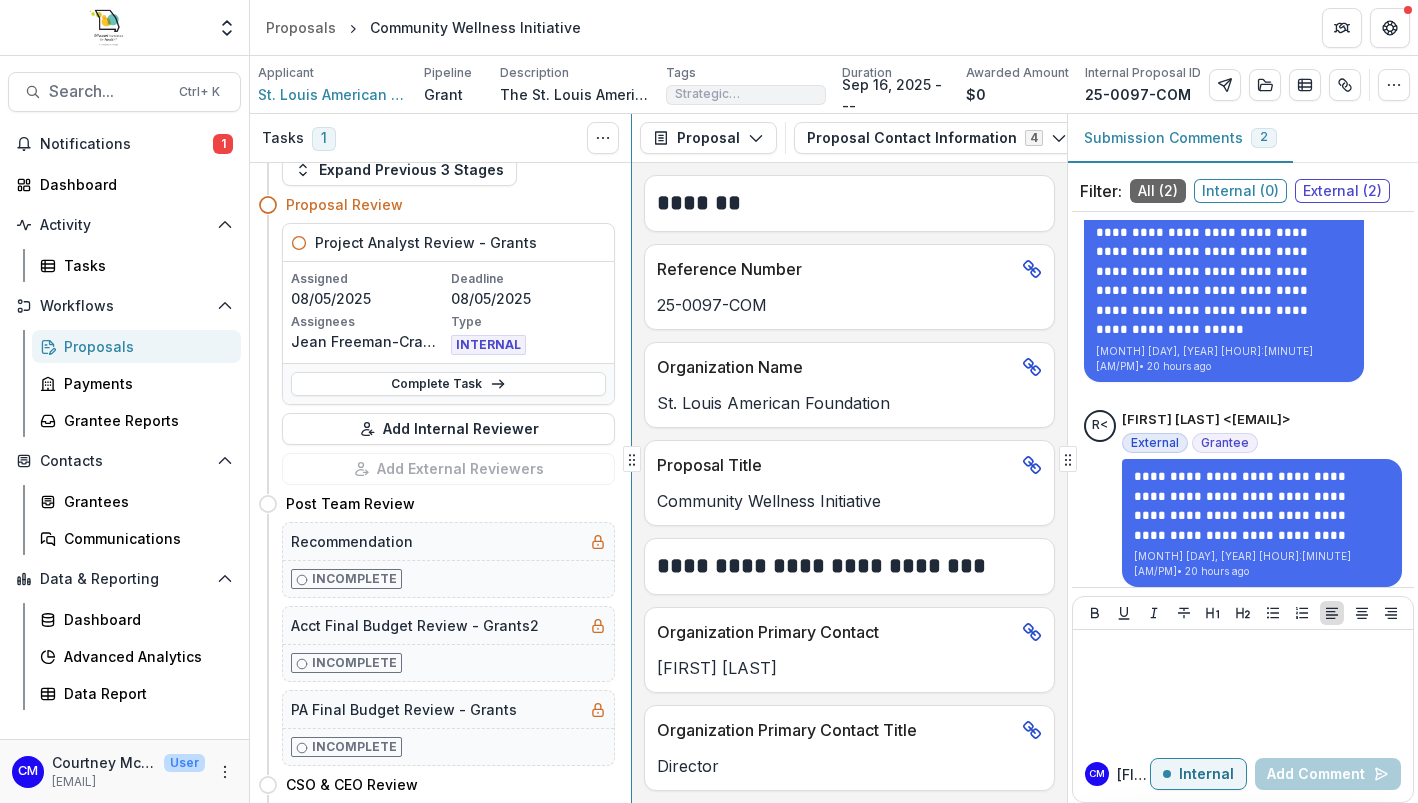 scroll, scrollTop: 0, scrollLeft: 0, axis: both 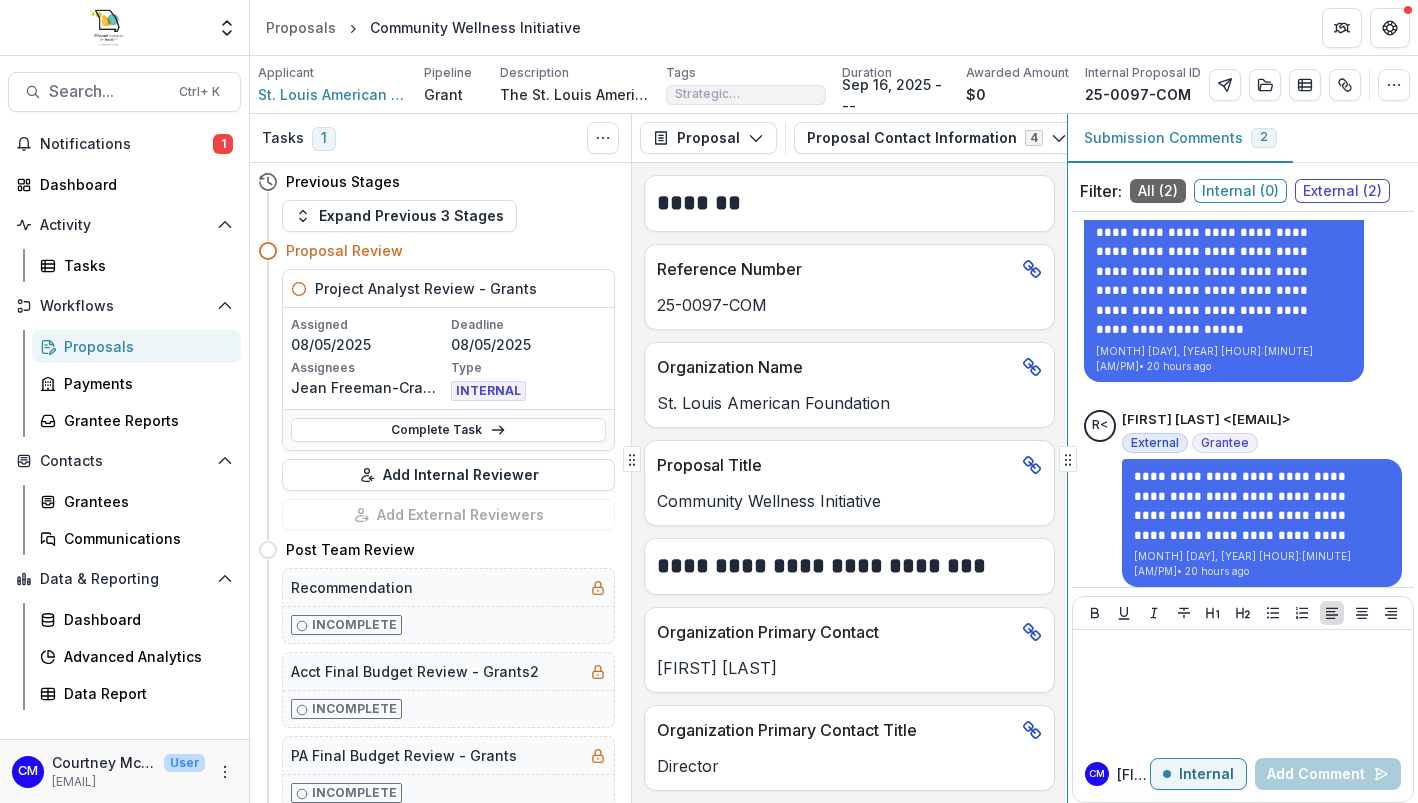 click at bounding box center (1067, 458) 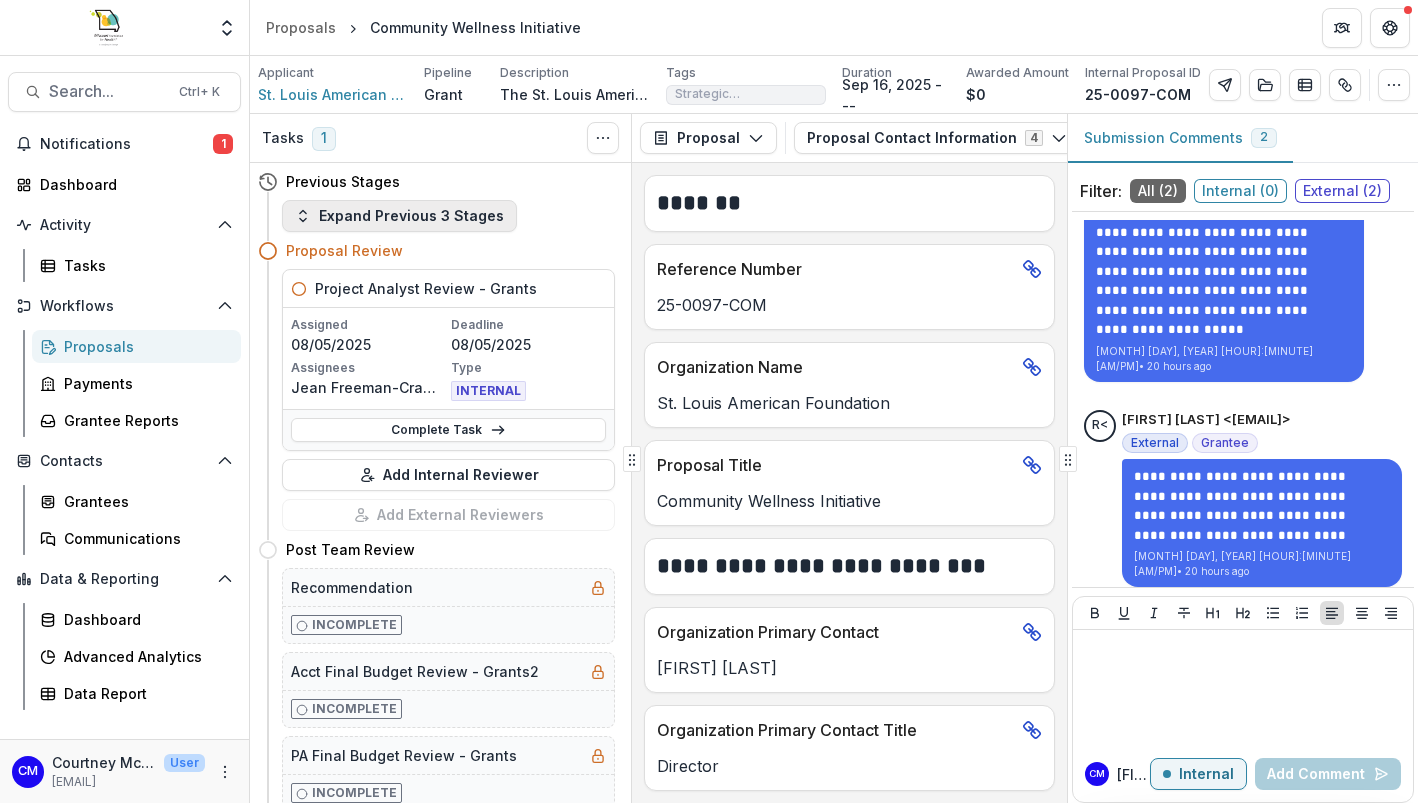 click on "Expand Previous 3 Stages" at bounding box center (399, 216) 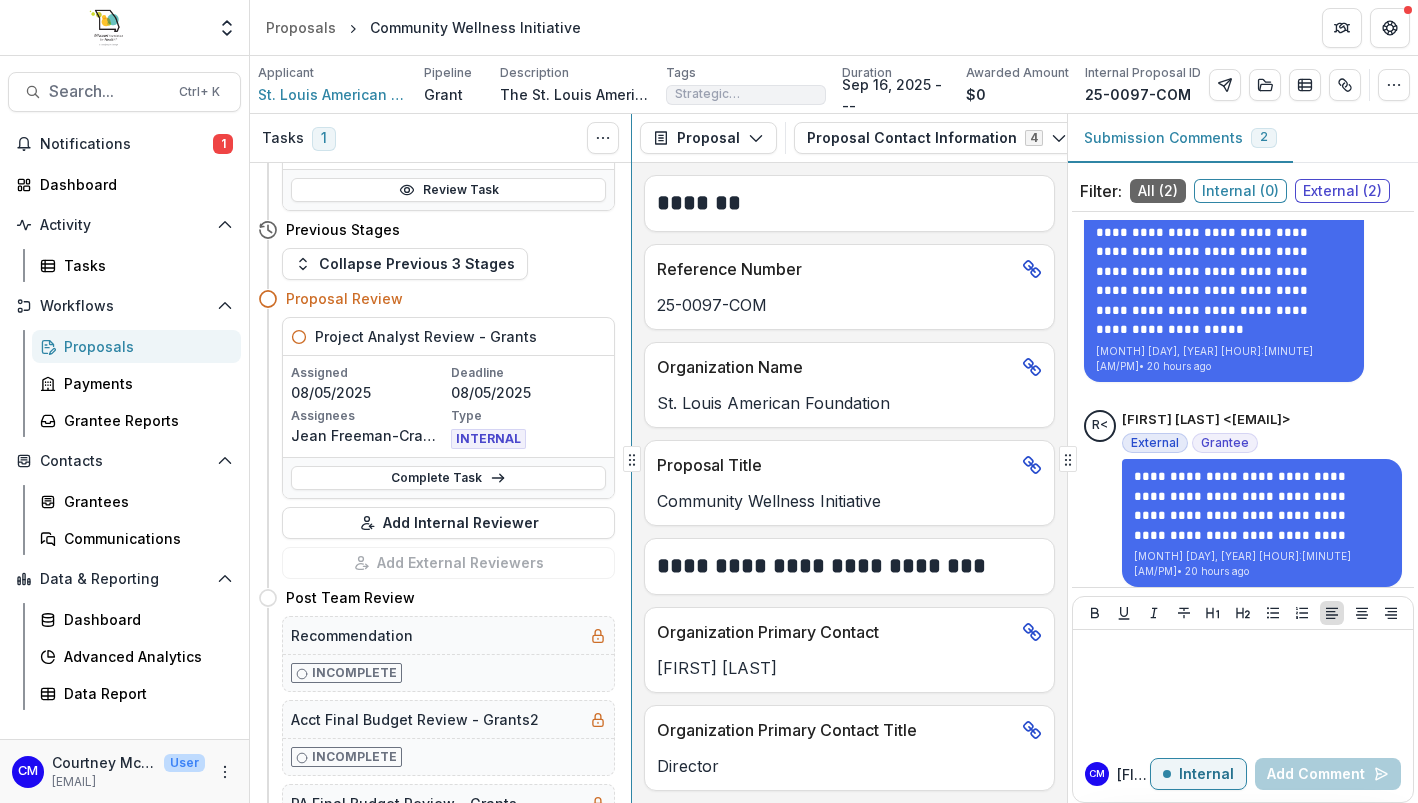 scroll, scrollTop: 637, scrollLeft: 0, axis: vertical 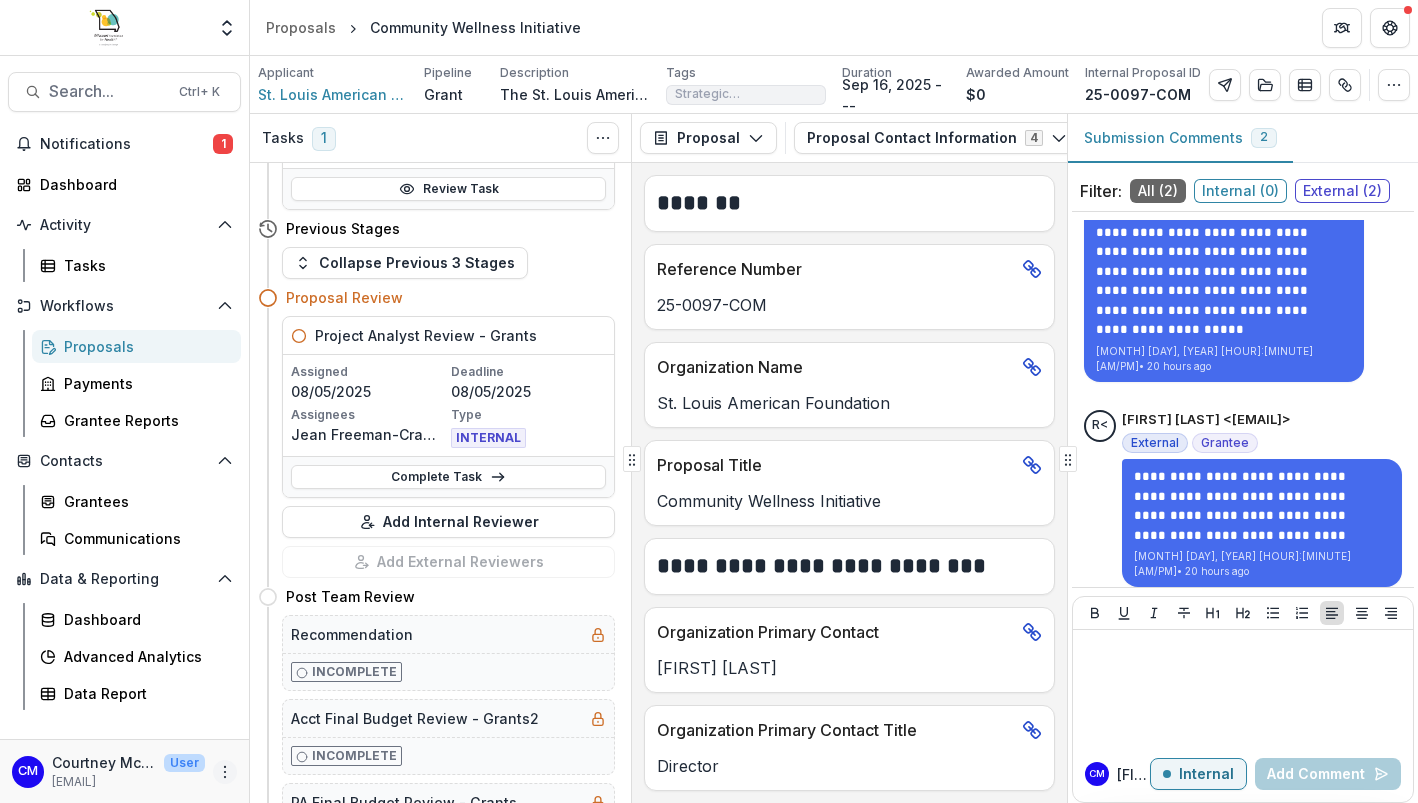 click 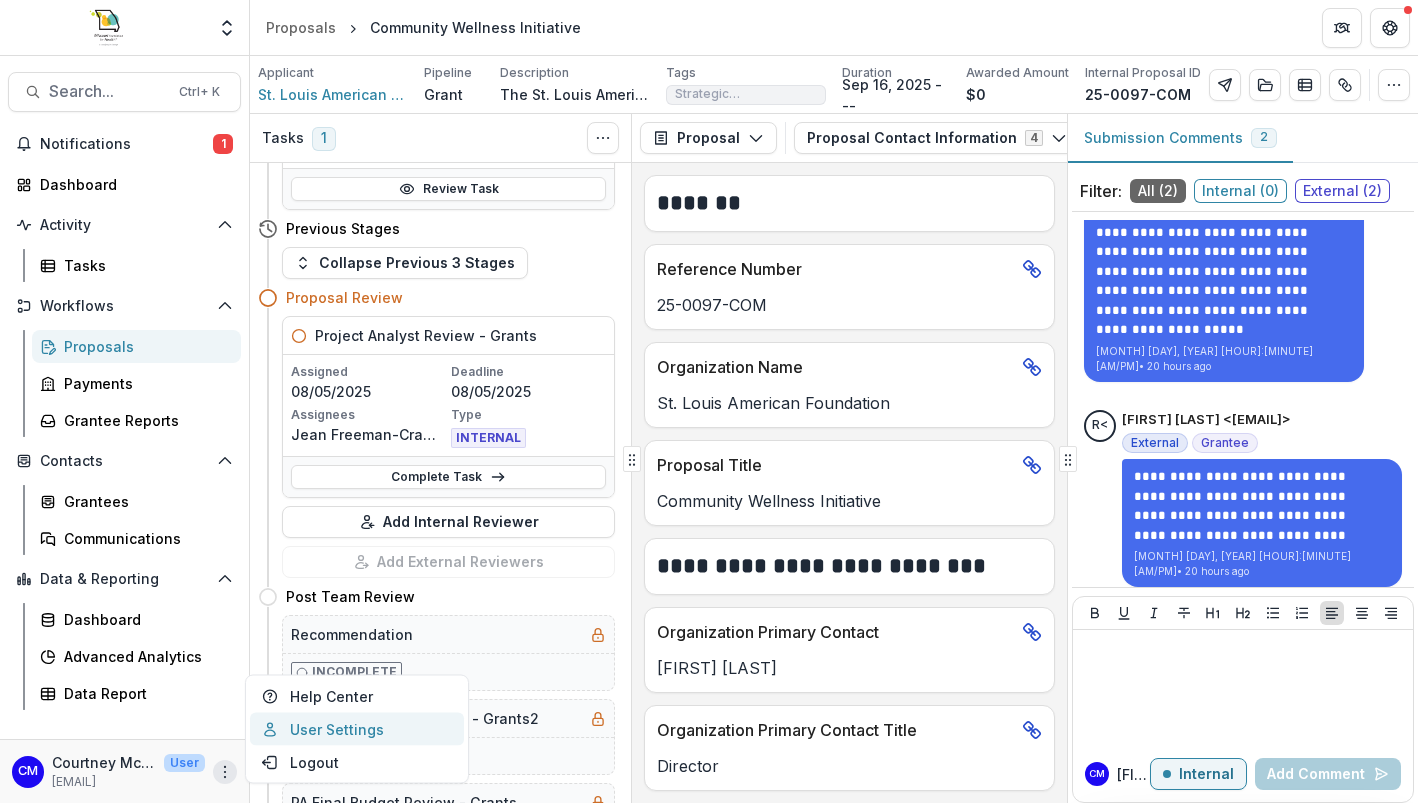 click on "User Settings" at bounding box center [357, 729] 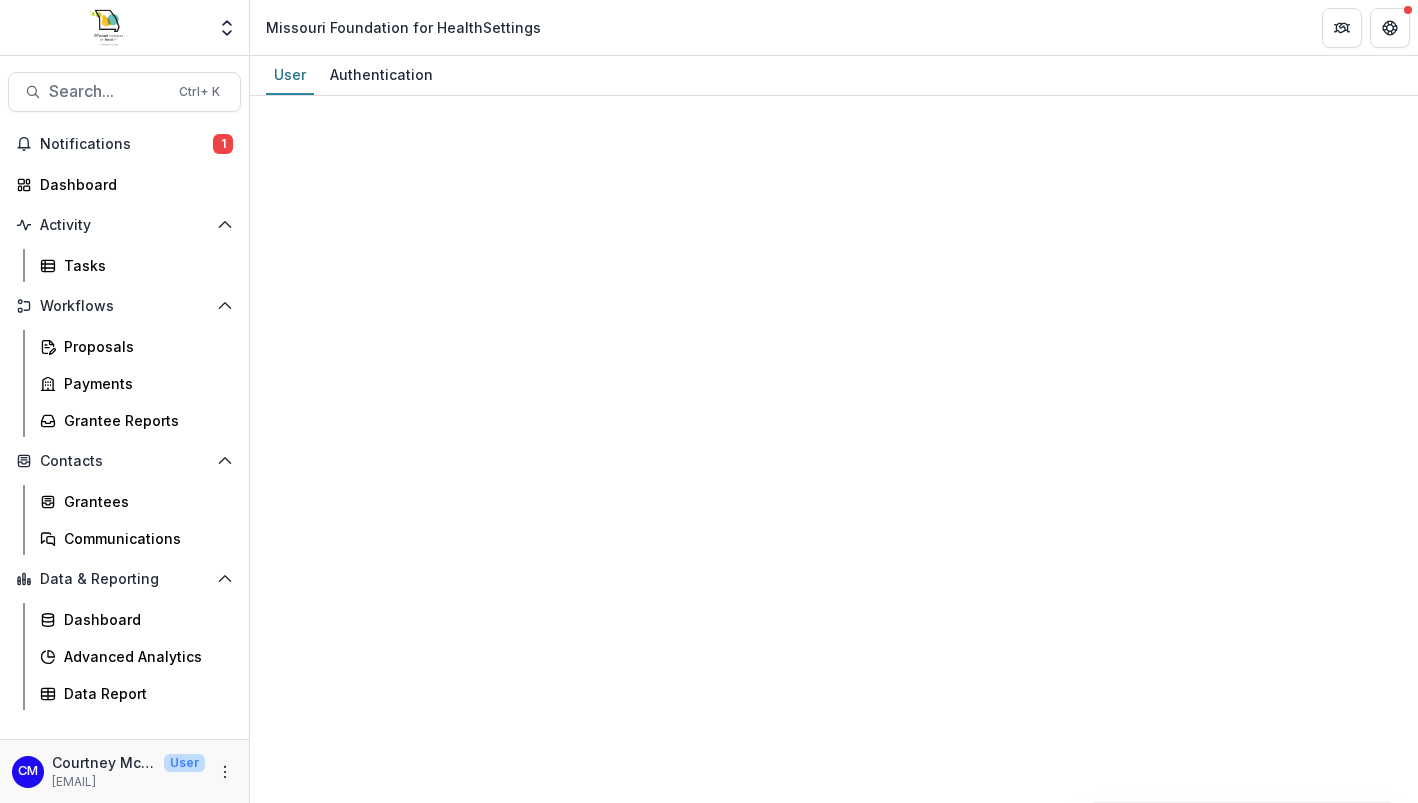 select on "****" 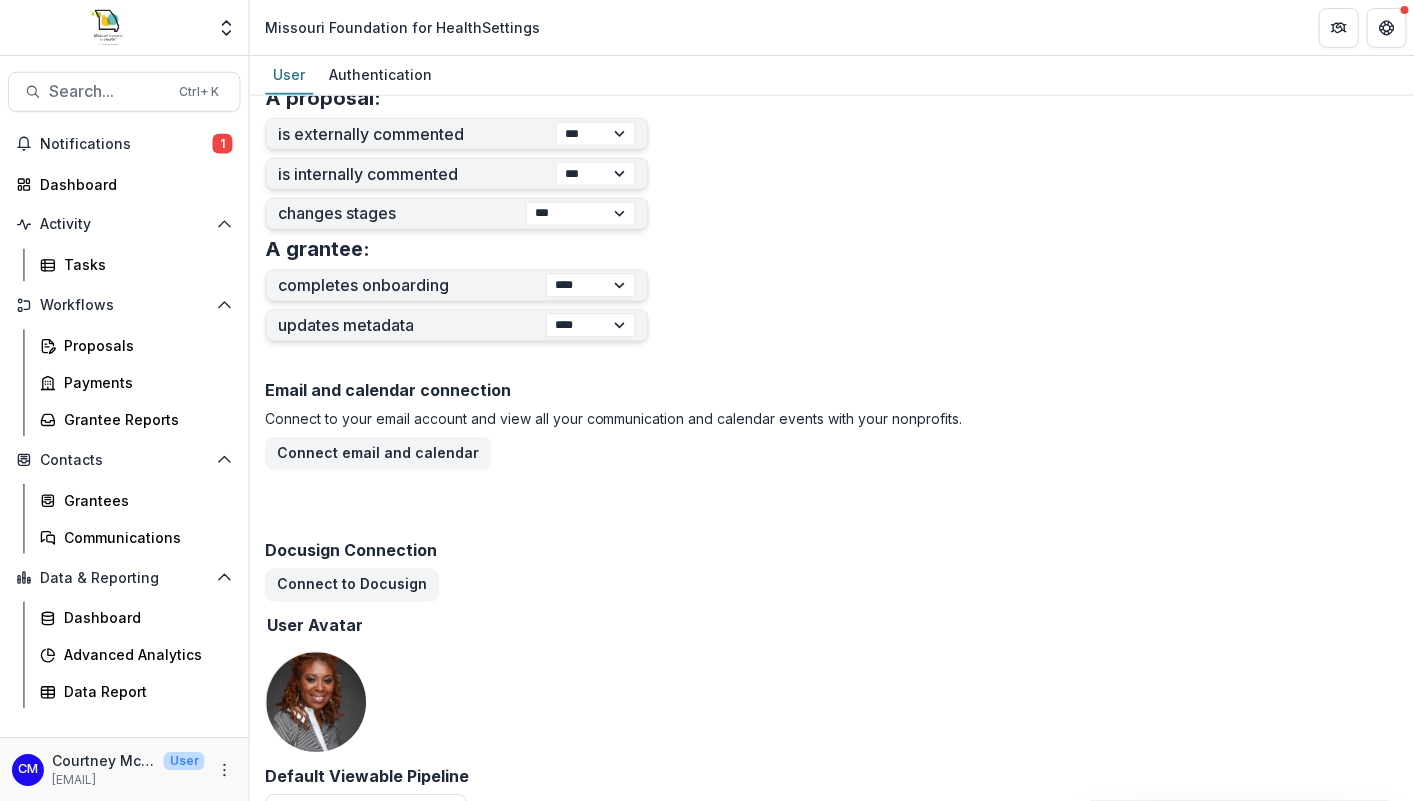 scroll, scrollTop: 842, scrollLeft: 0, axis: vertical 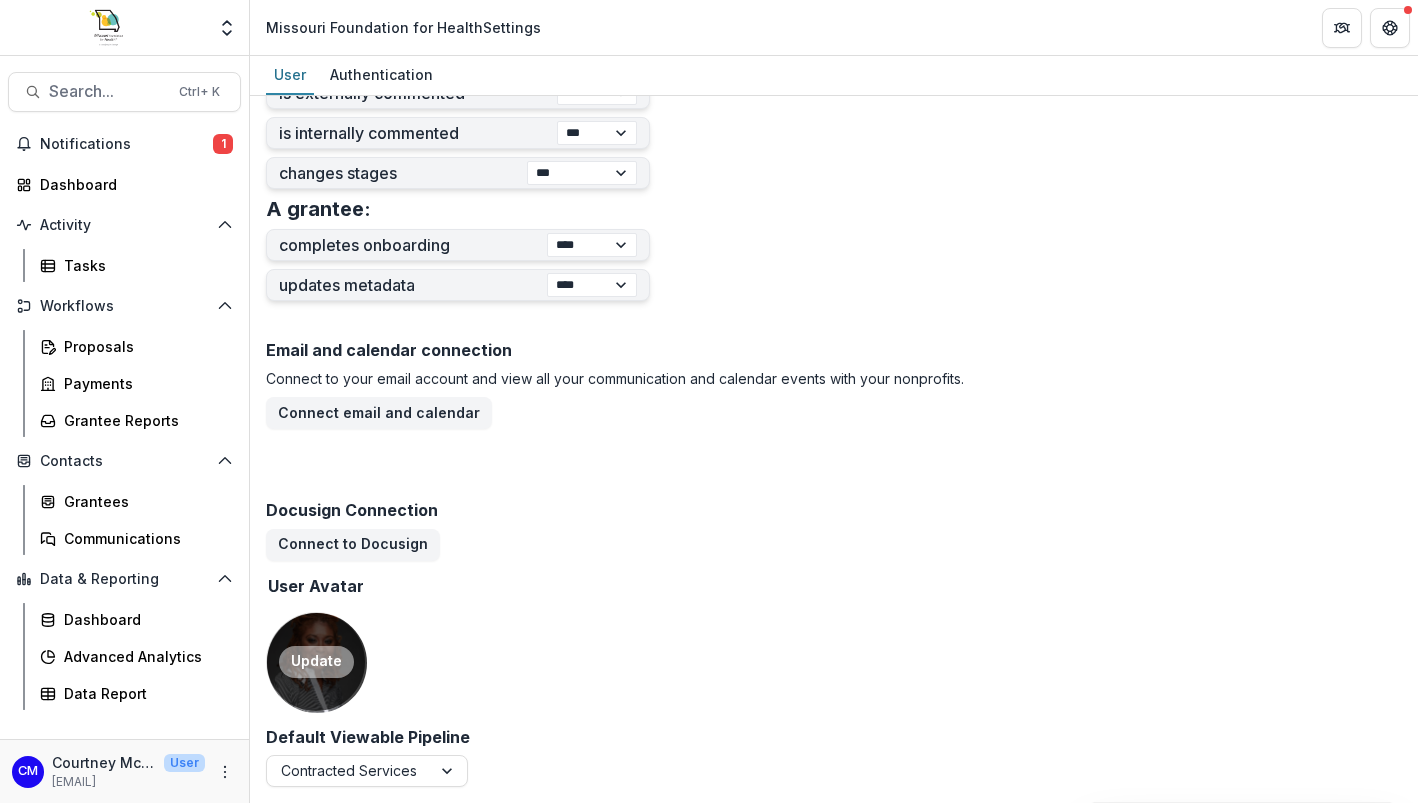 click on "Update" at bounding box center [316, 662] 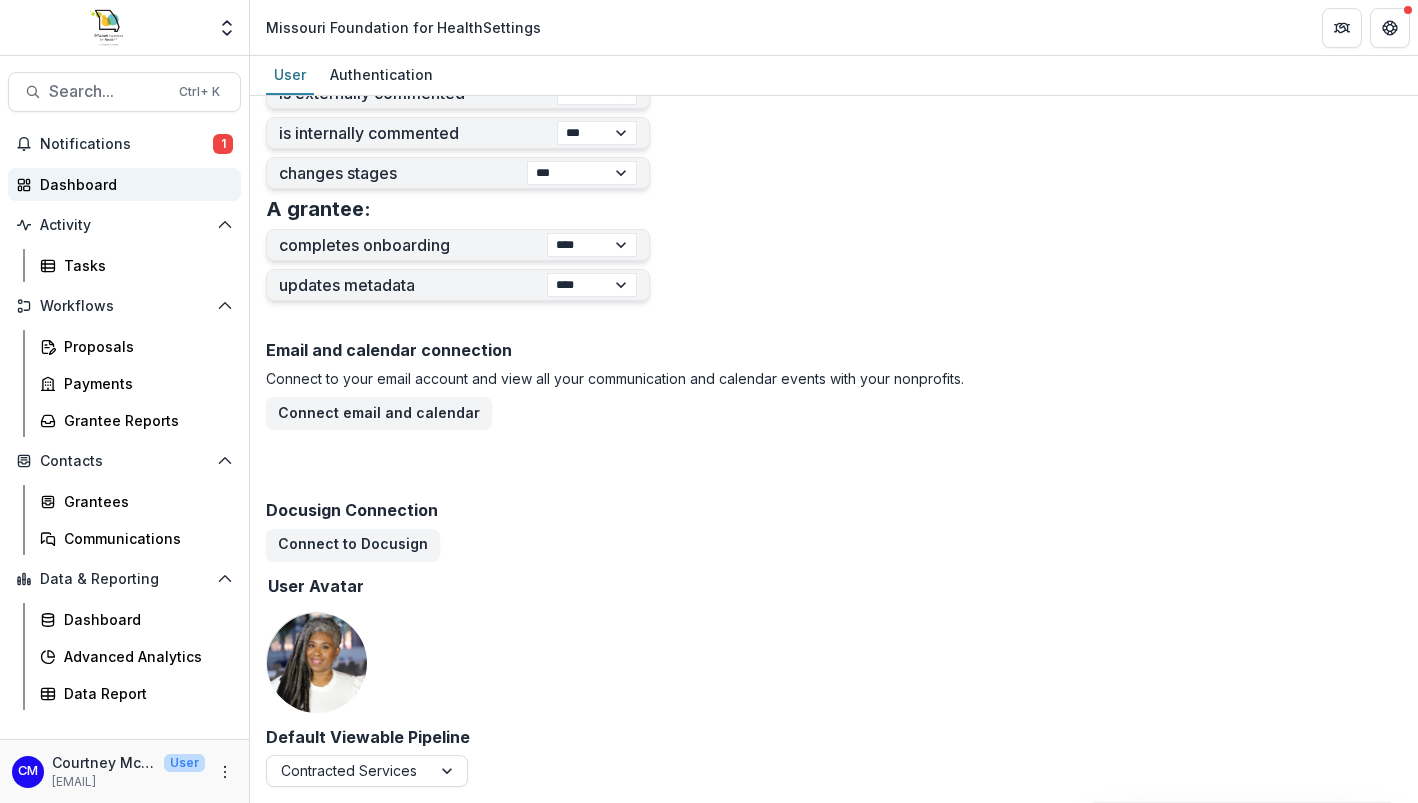 click on "Dashboard" at bounding box center (132, 184) 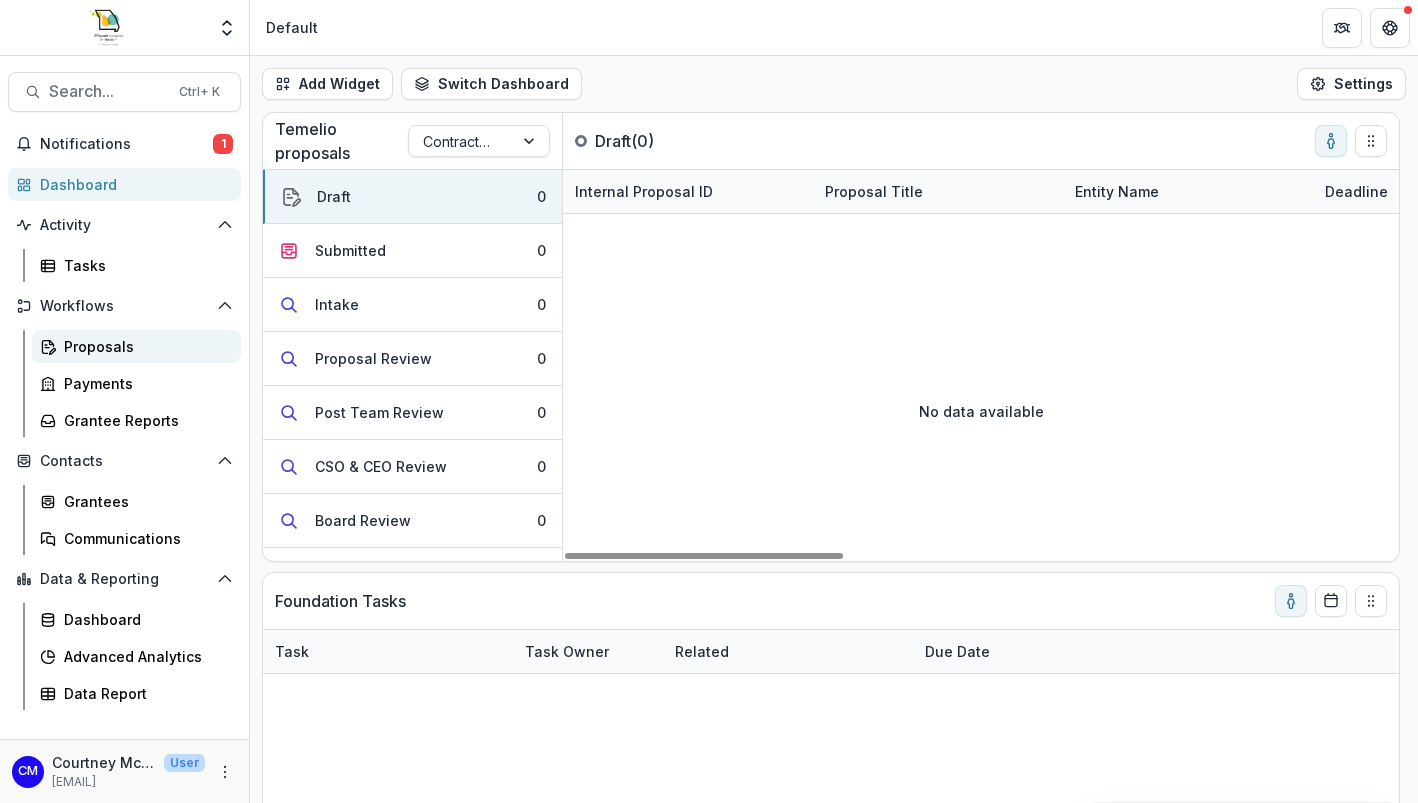 click on "Proposals" at bounding box center (144, 346) 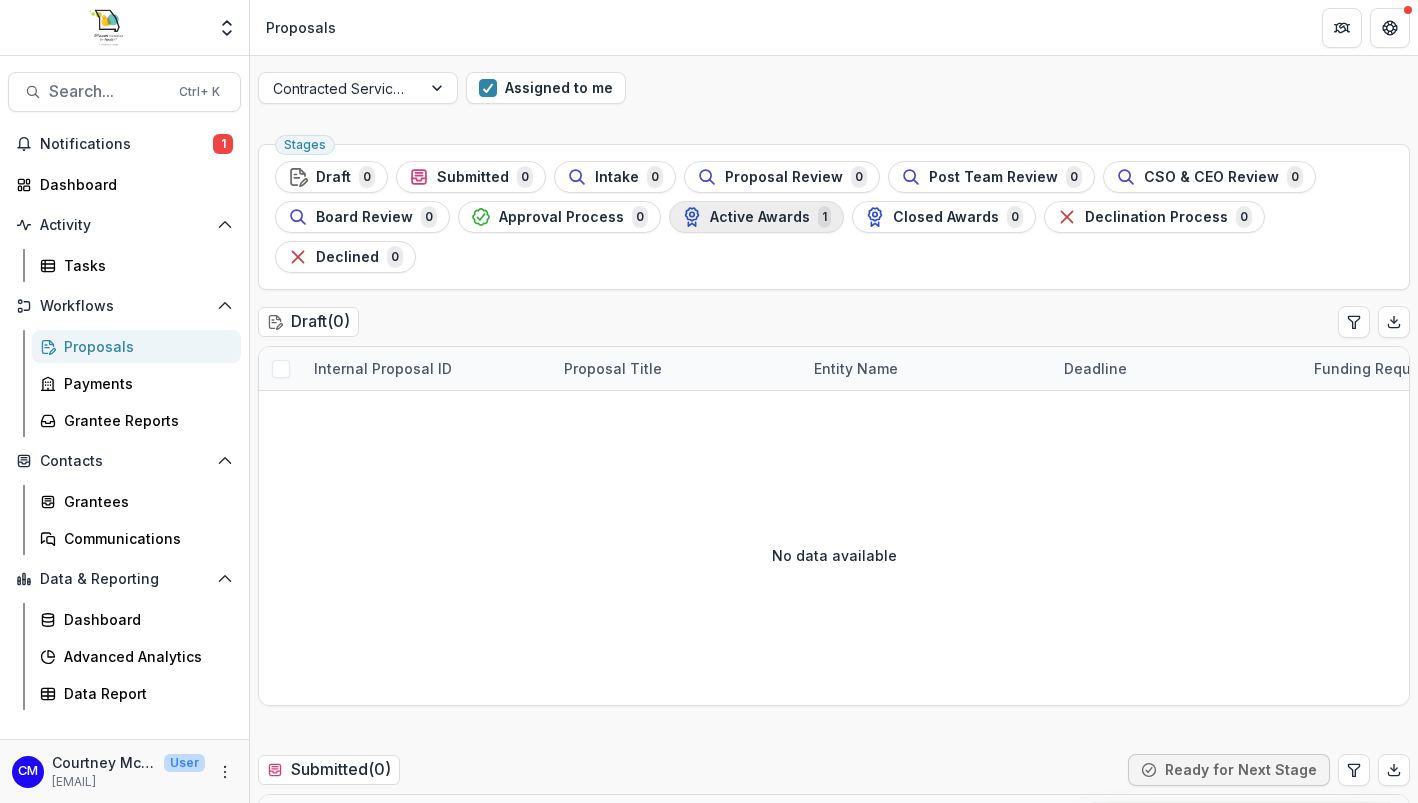 click on "Active Awards" at bounding box center [760, 217] 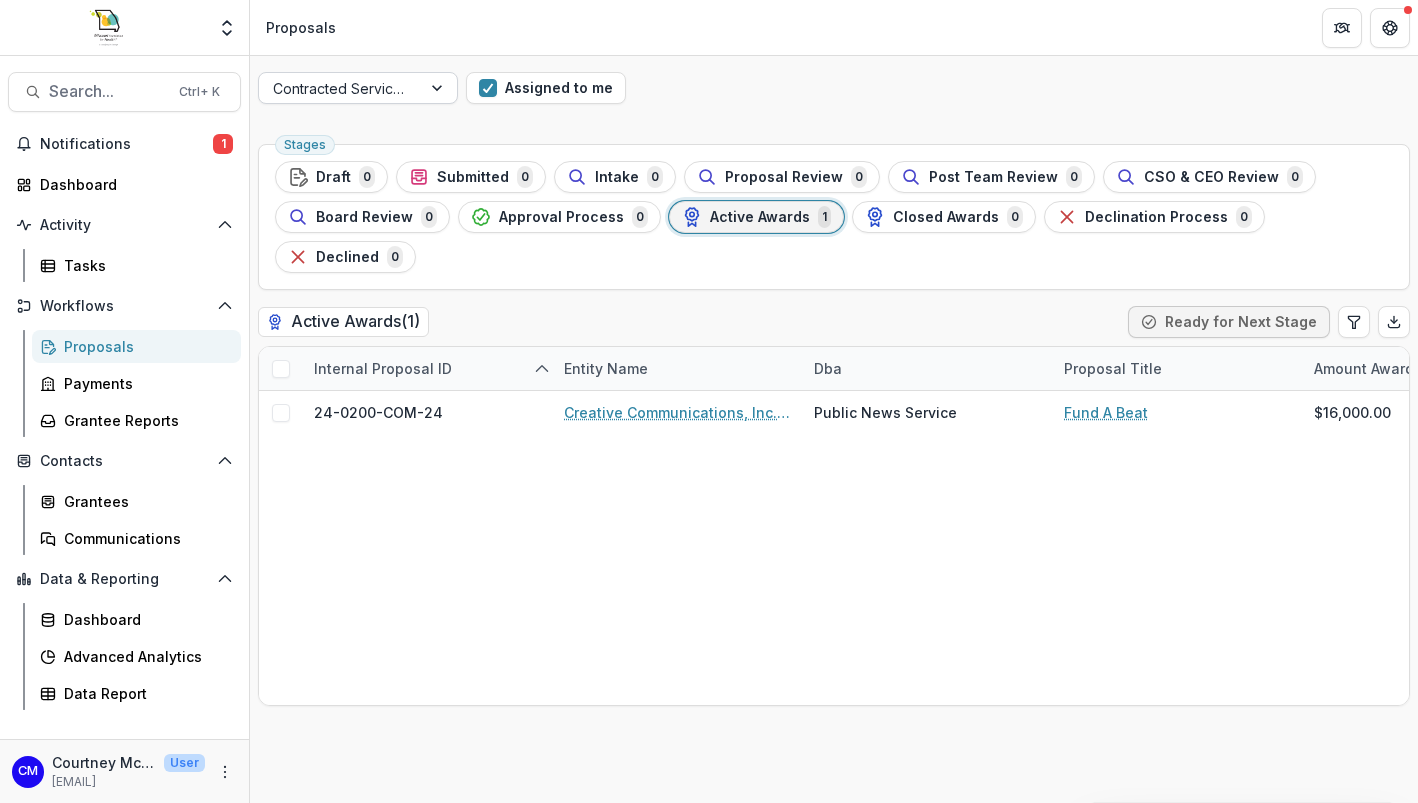 click at bounding box center [439, 88] 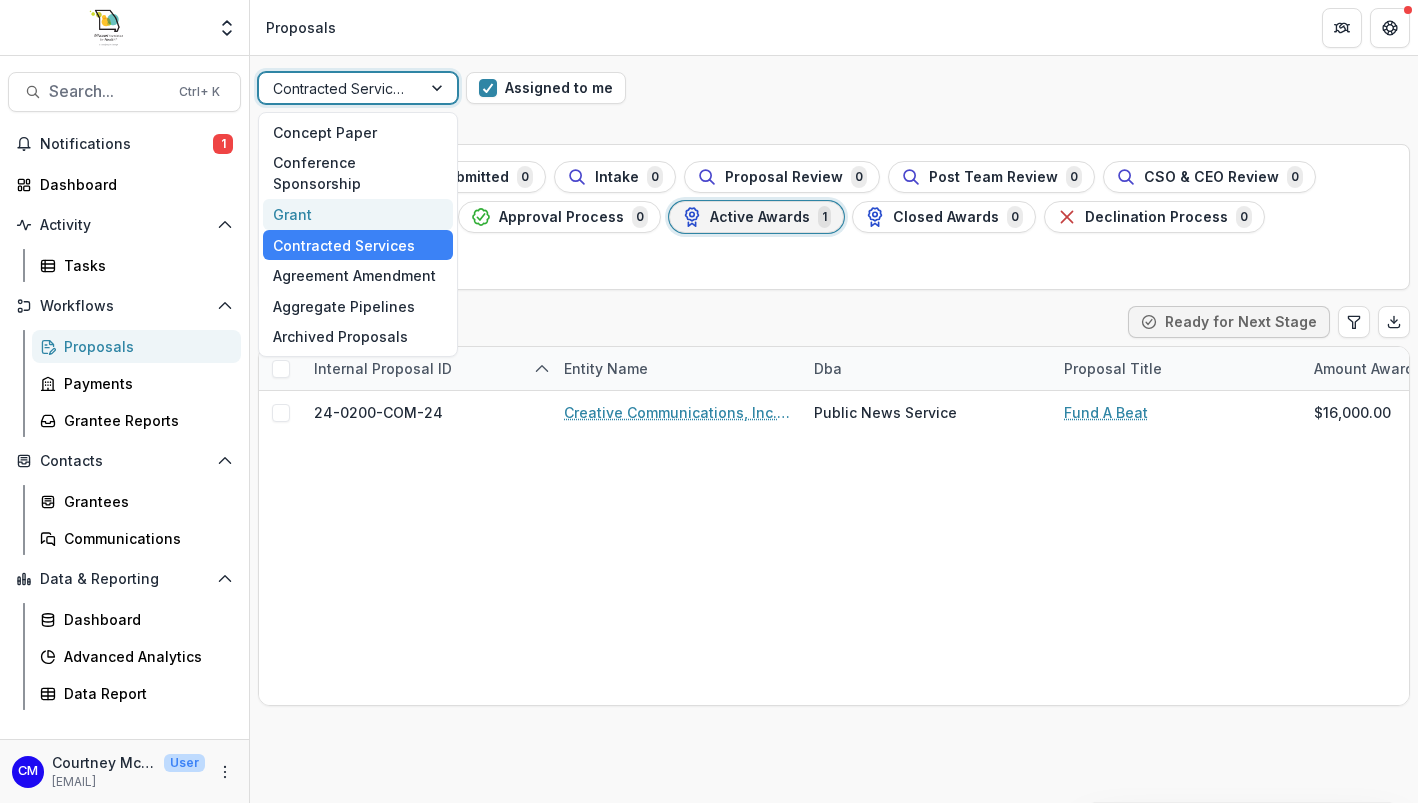 click on "Grant" at bounding box center [358, 214] 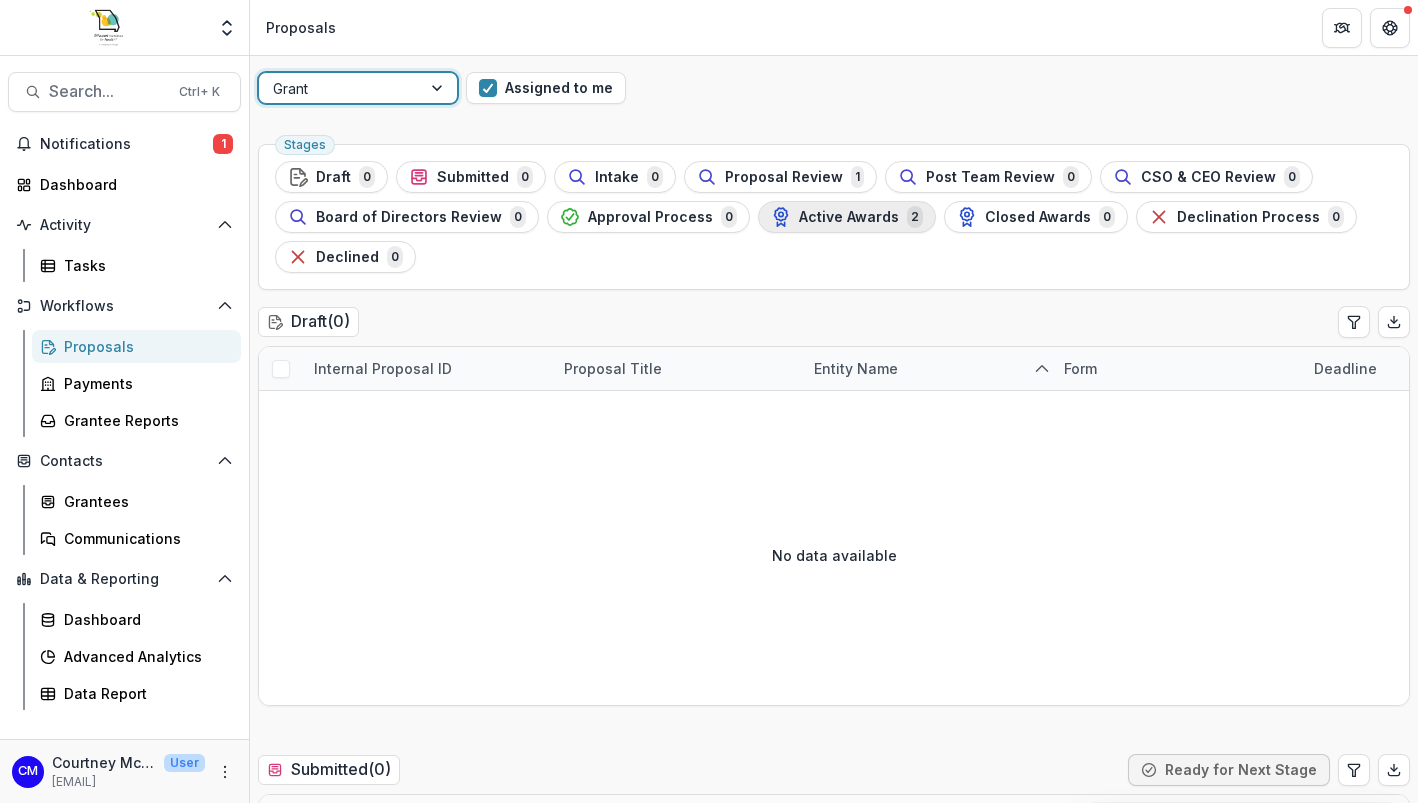 click on "Active Awards" at bounding box center (849, 217) 